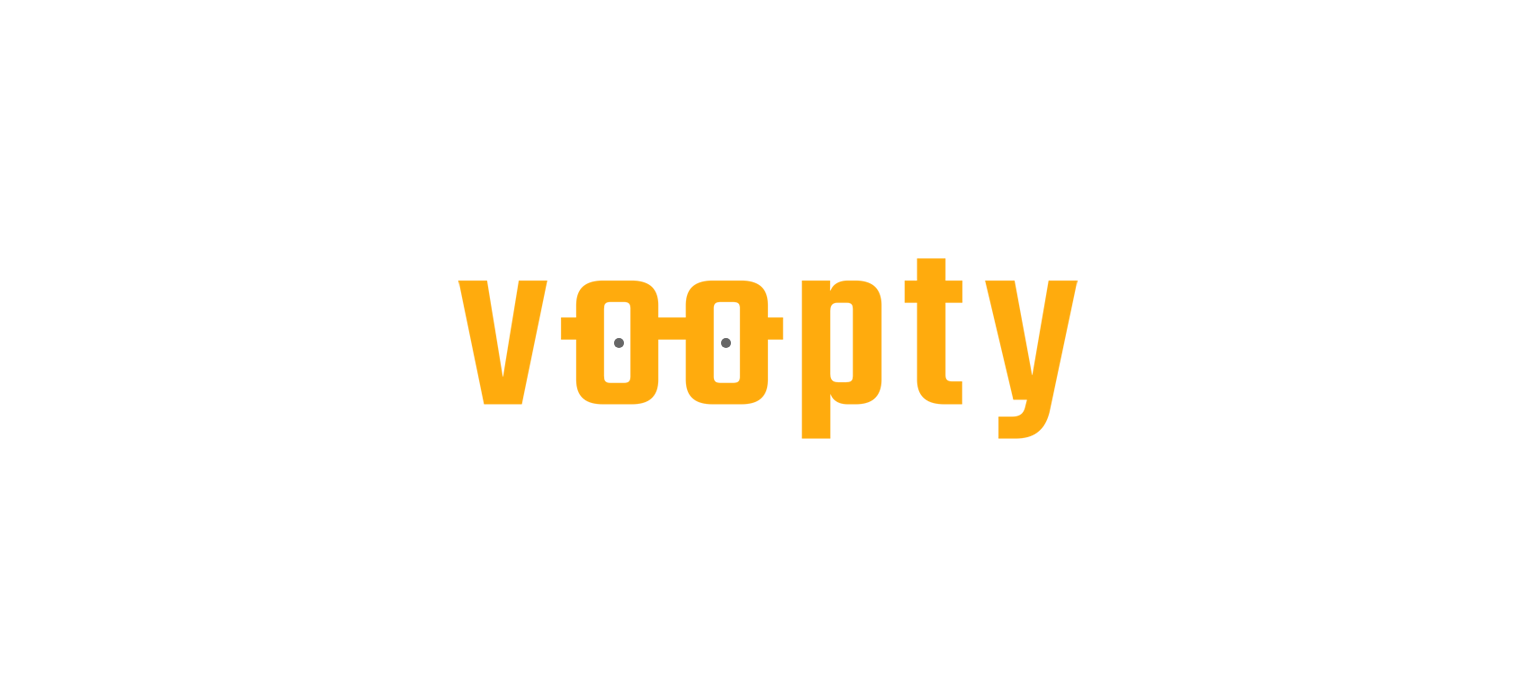 scroll, scrollTop: 0, scrollLeft: 0, axis: both 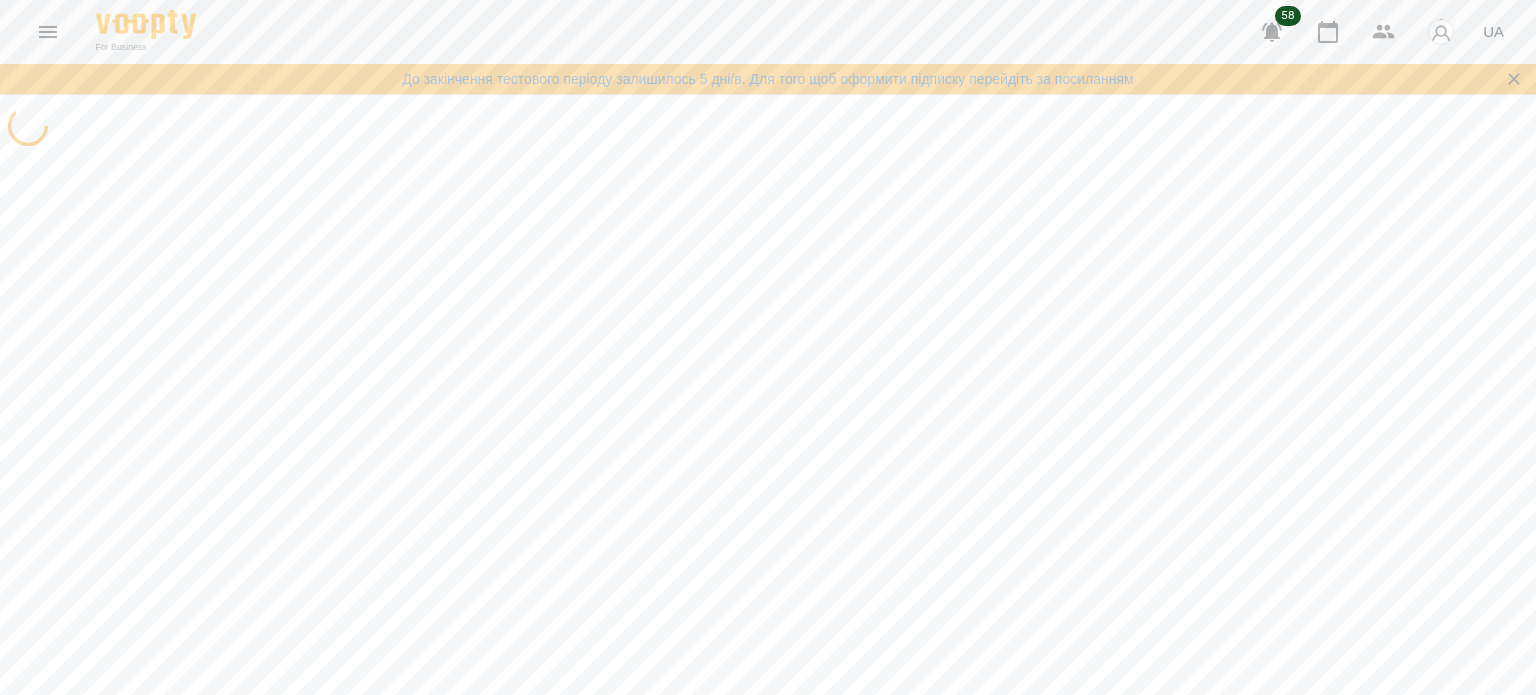 click 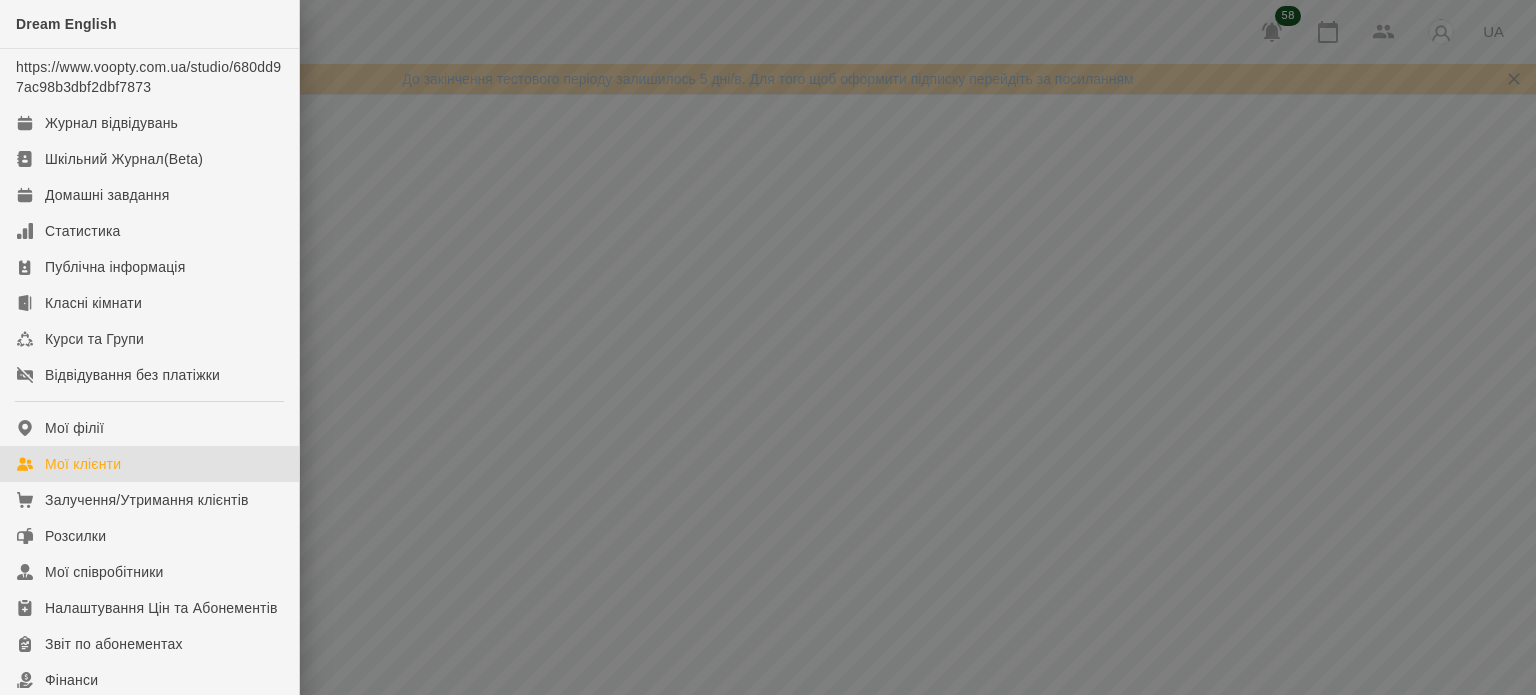 click on "Мої клієнти" at bounding box center (149, 464) 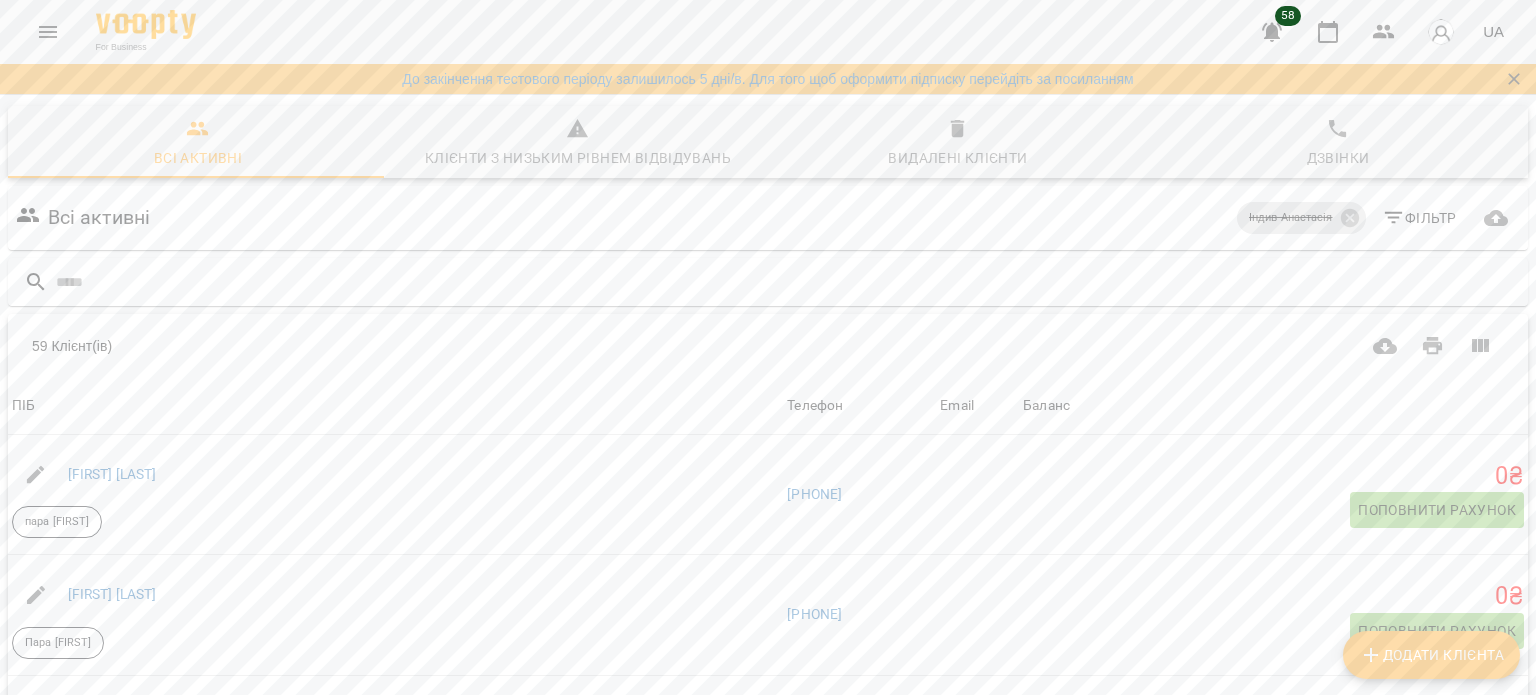 click 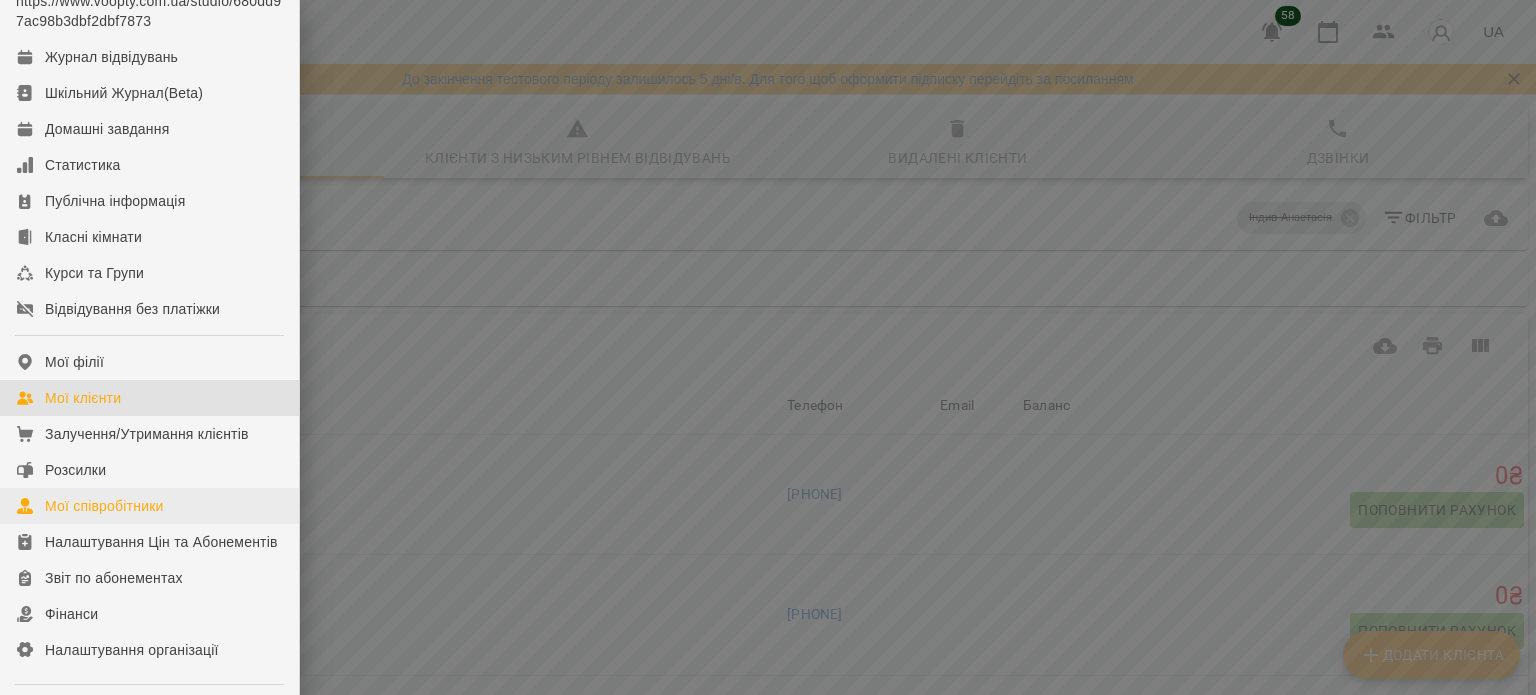 scroll, scrollTop: 100, scrollLeft: 0, axis: vertical 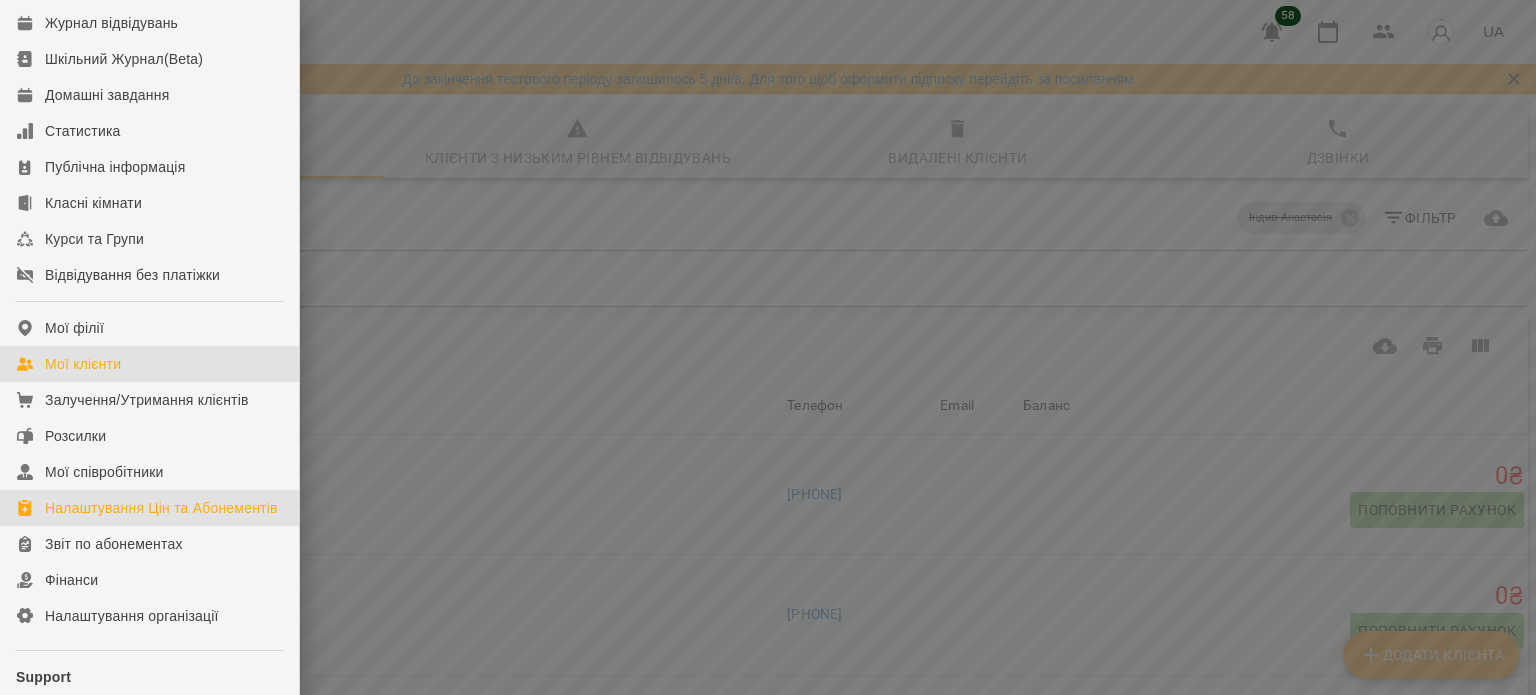 click on "Налаштування Цін та Абонементів" at bounding box center (161, 508) 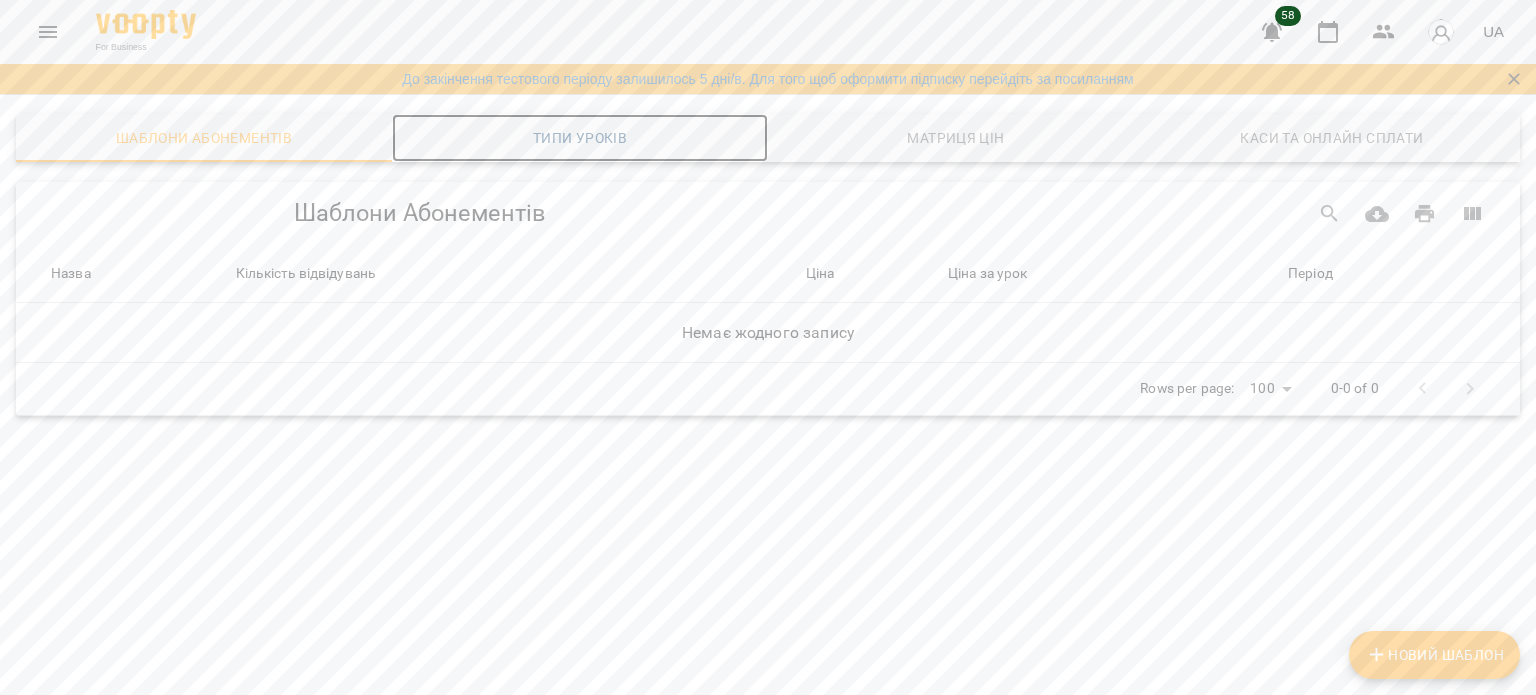 click on "Типи уроків" at bounding box center (580, 138) 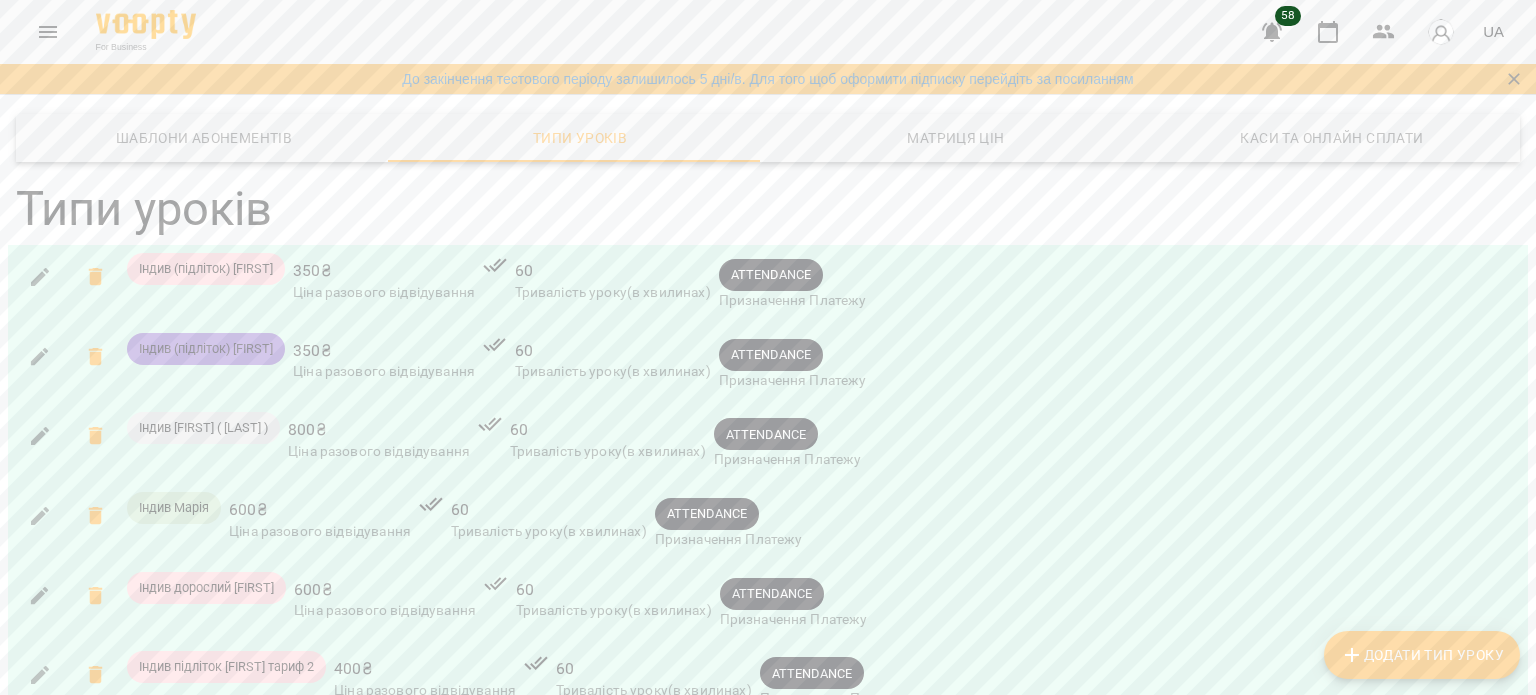 scroll, scrollTop: 84, scrollLeft: 0, axis: vertical 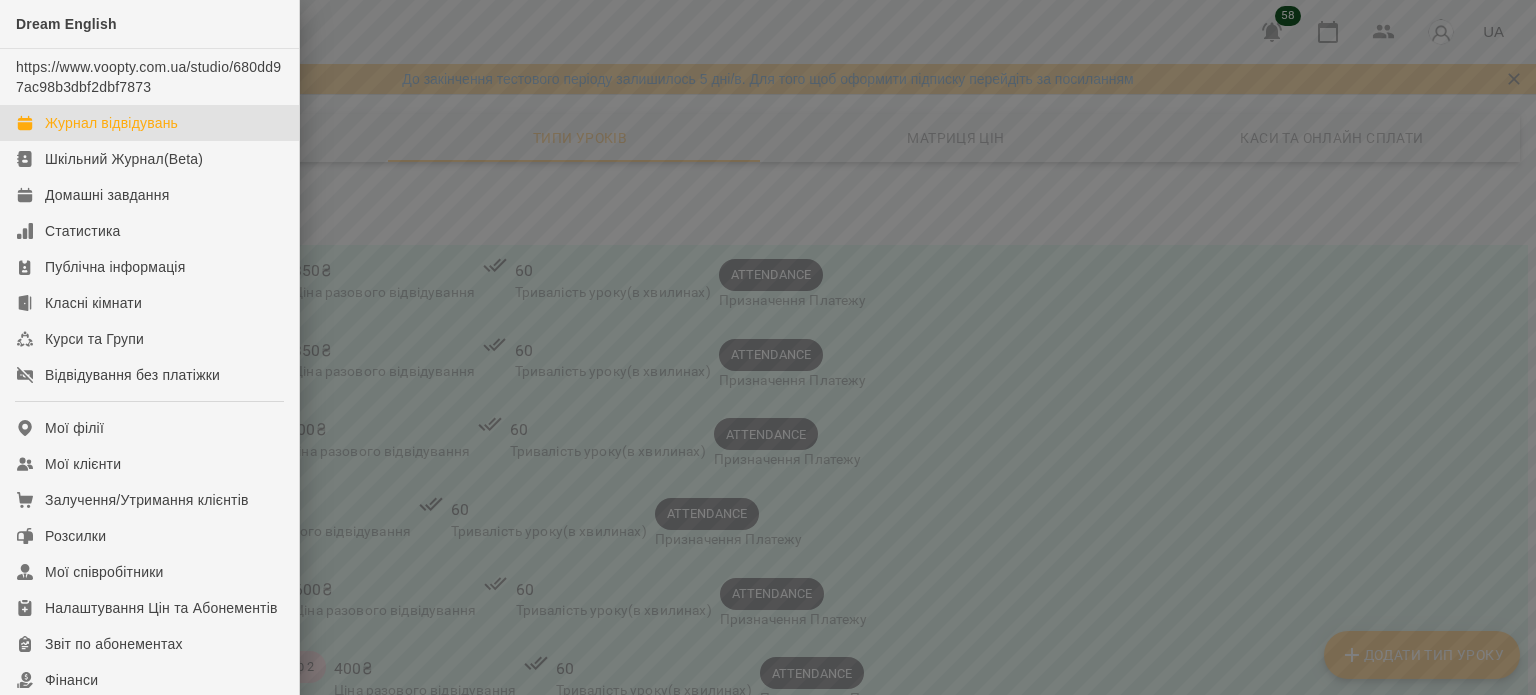 click on "Журнал відвідувань" at bounding box center (111, 123) 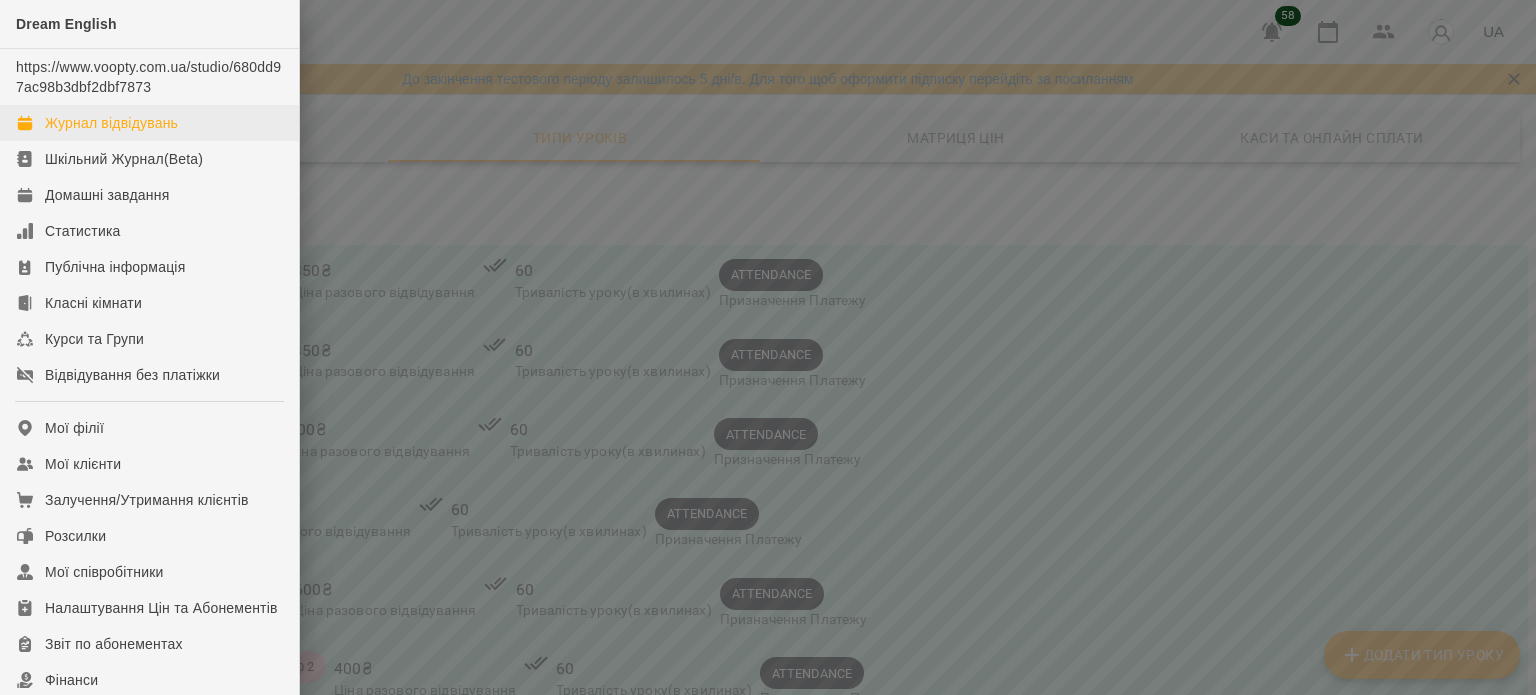 scroll, scrollTop: 0, scrollLeft: 0, axis: both 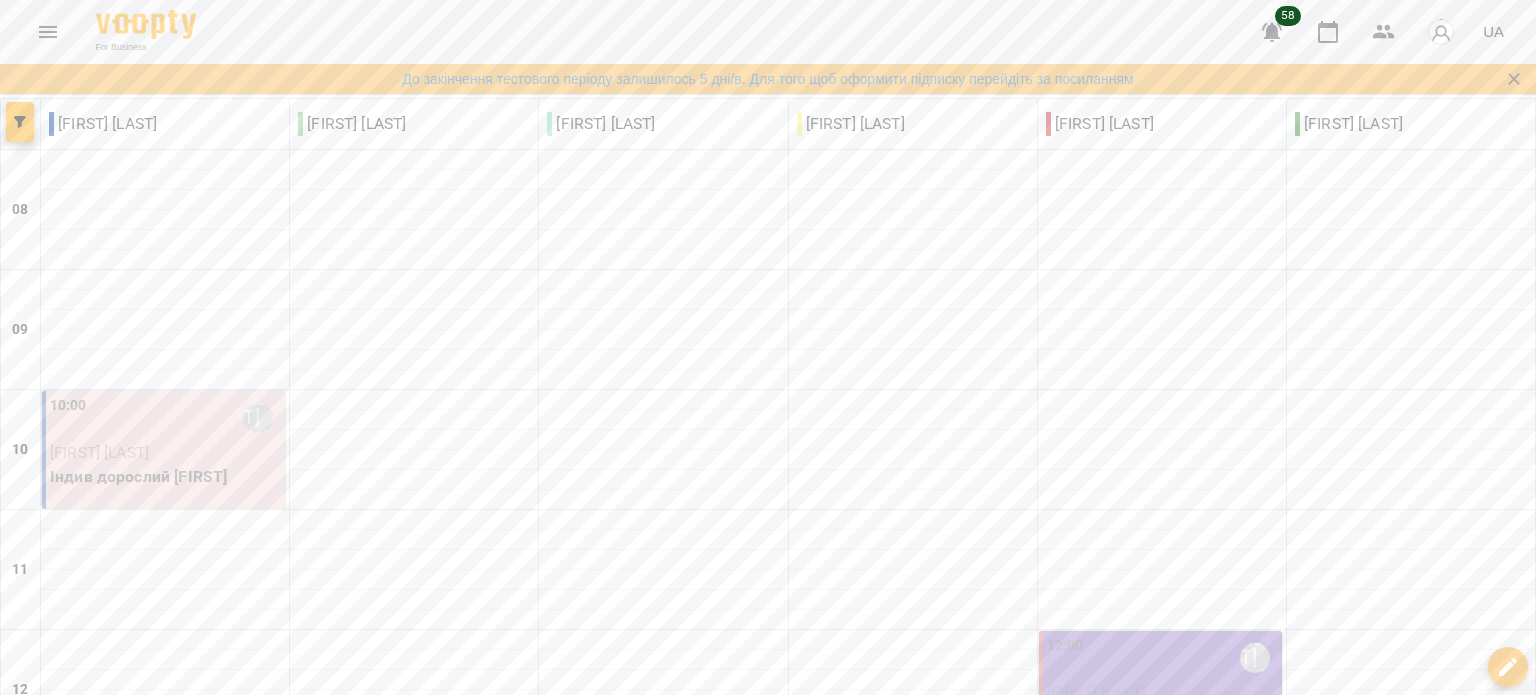 click on "сб 09 серп" at bounding box center (1281, 1982) 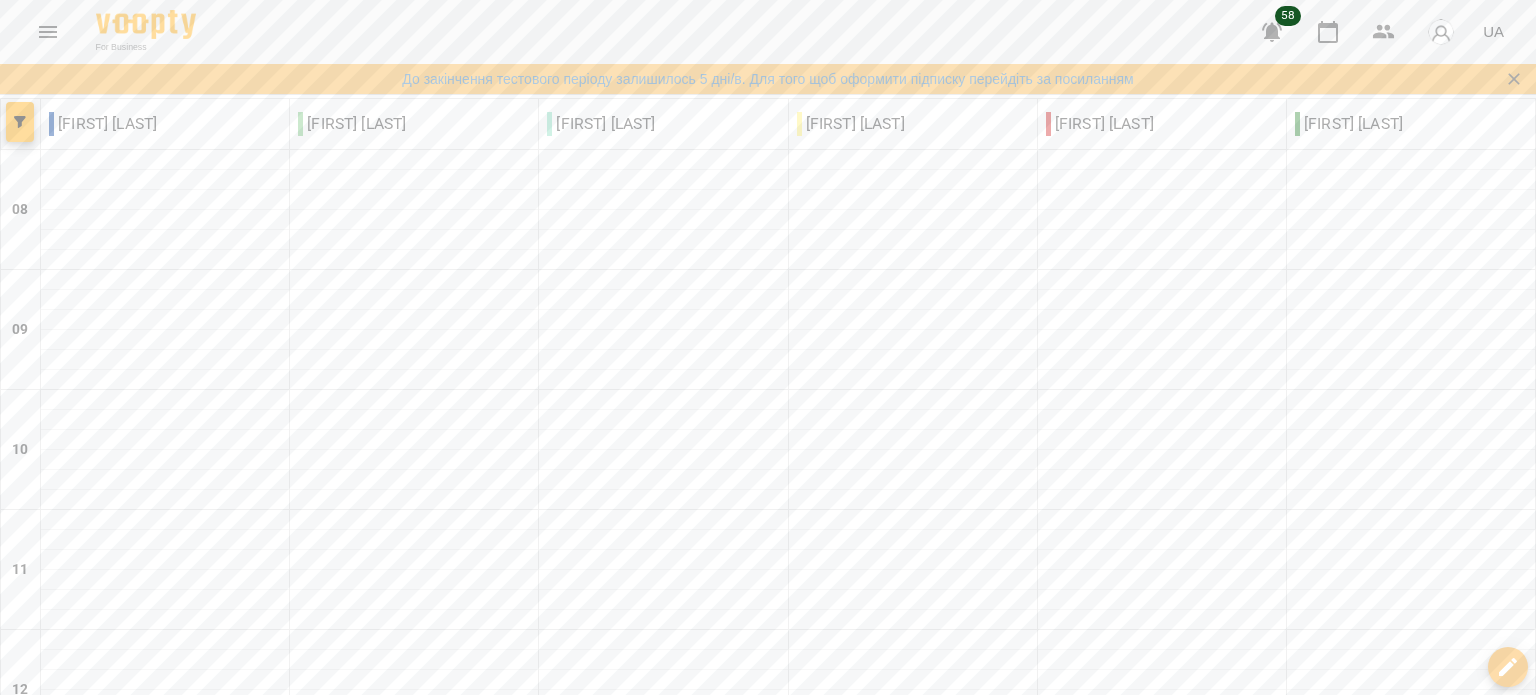 click on "пн 04 серп вт 05 серп ср 06 серп чт 07 серп пт 08 серп сб 09 серп нд 10 серп" at bounding box center [768, 1982] 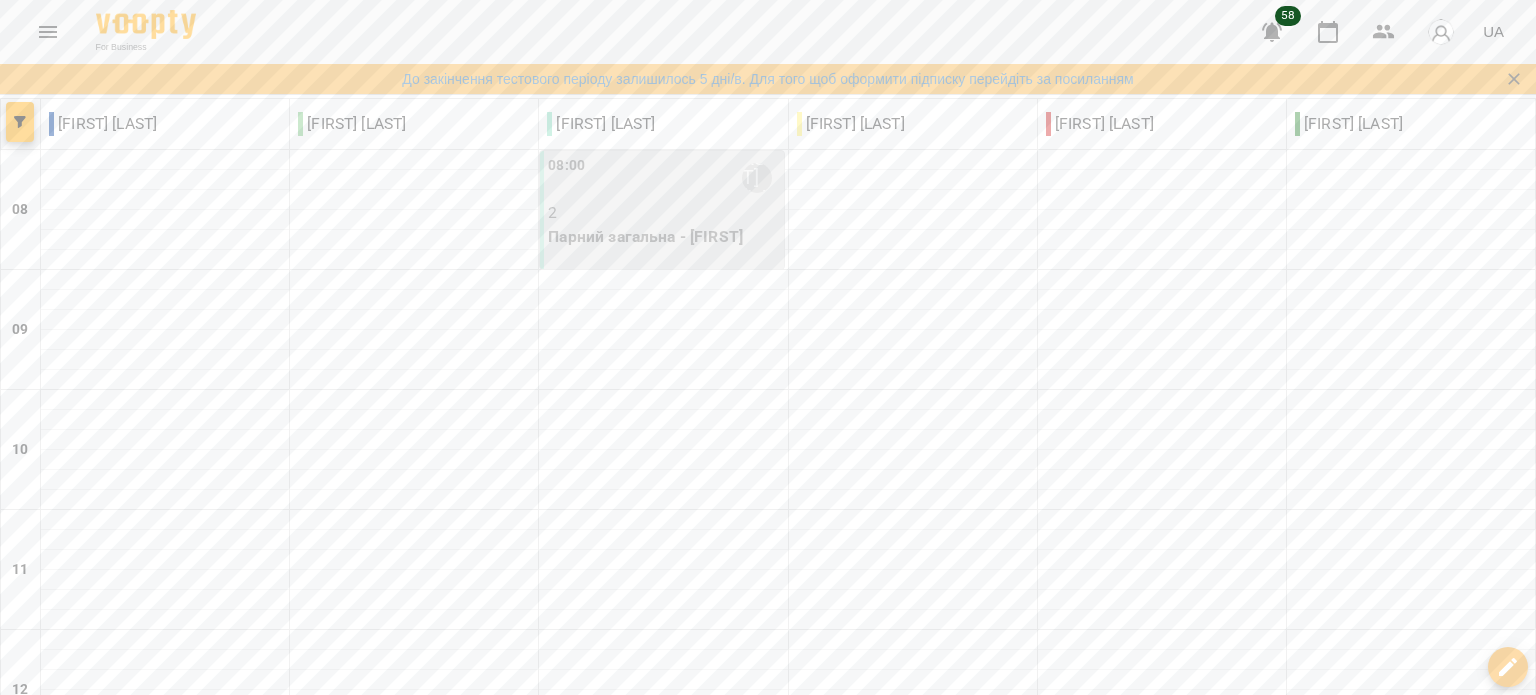 click on "пн 04 серп вт 05 серп ср 06 серп чт 07 серп пт 08 серп сб 09 серп нд 10 серп" at bounding box center (768, 1982) 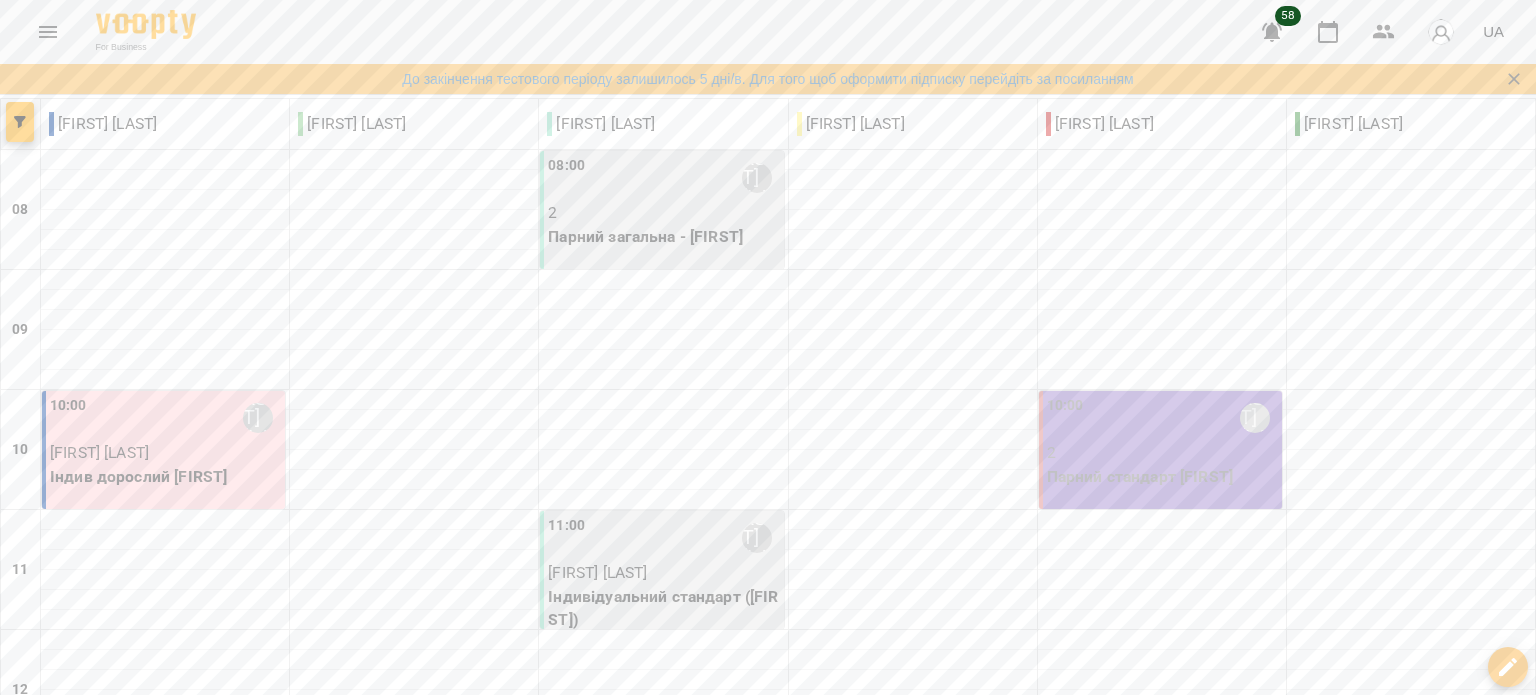 scroll, scrollTop: 700, scrollLeft: 0, axis: vertical 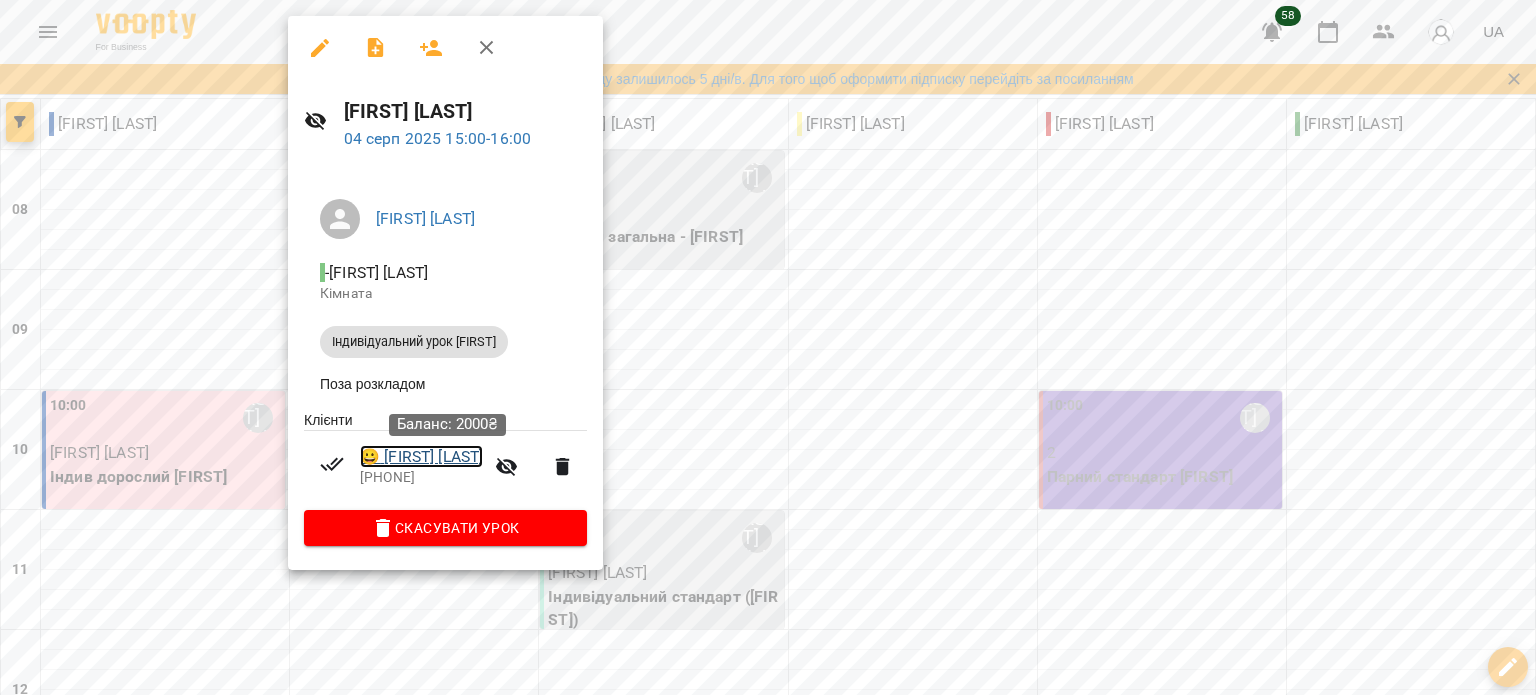 click on "😀 [FIRST] [LAST]" at bounding box center [421, 457] 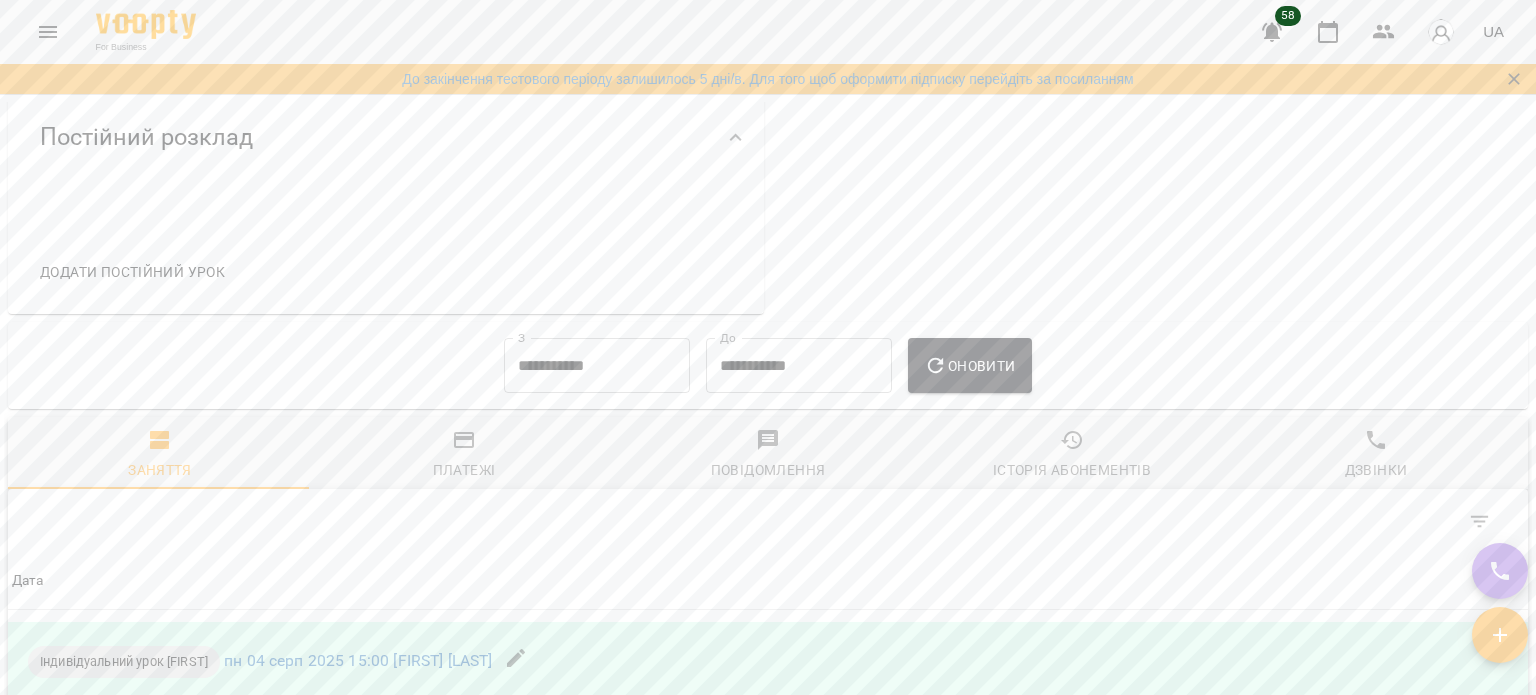 scroll, scrollTop: 1123, scrollLeft: 0, axis: vertical 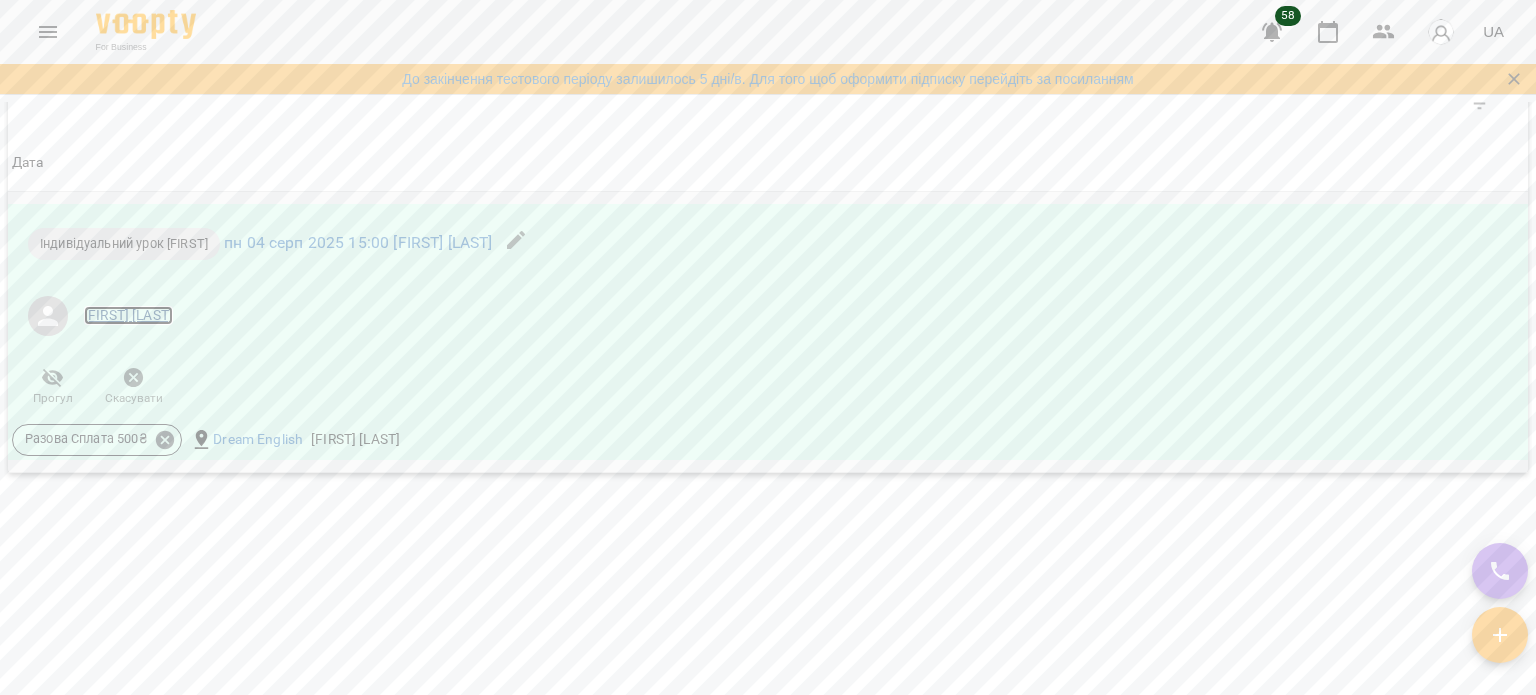 click on "[FIRST] [LAST]" at bounding box center [128, 316] 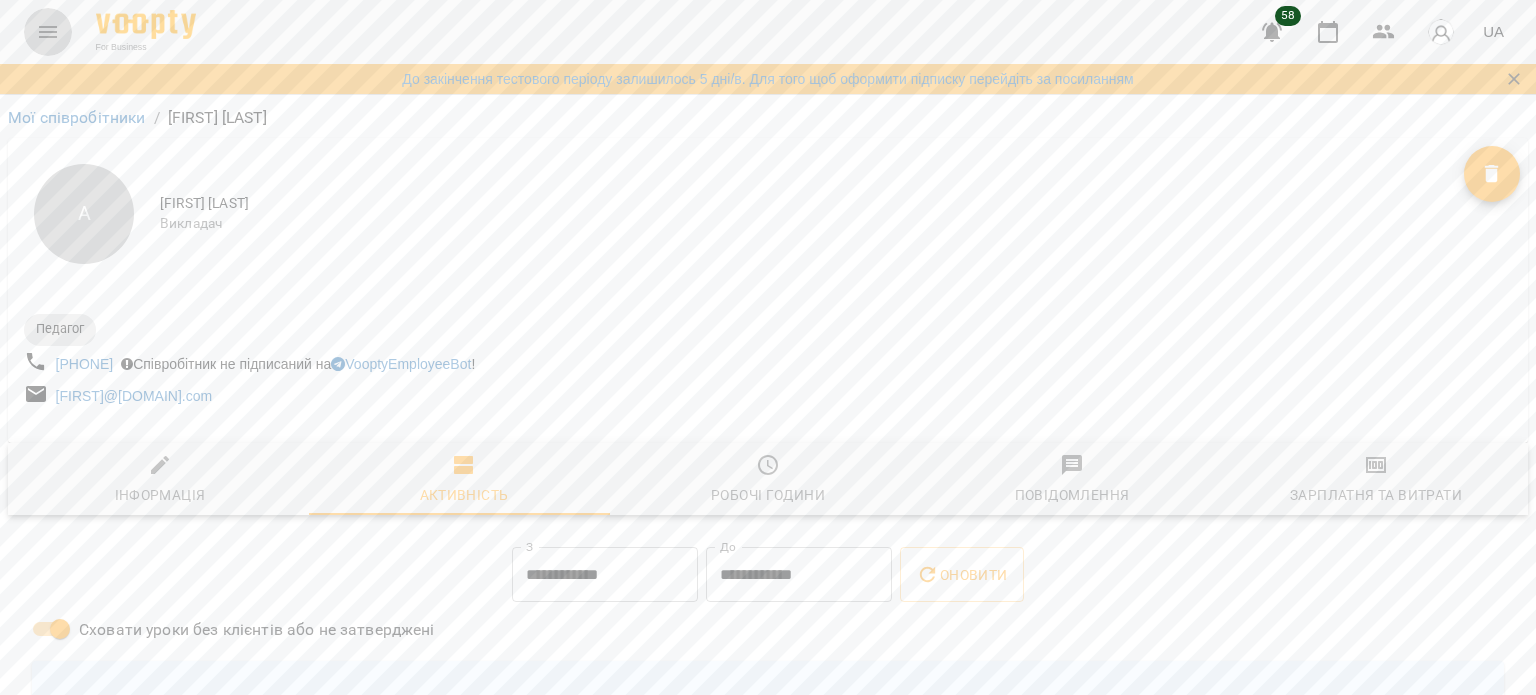 click at bounding box center [48, 32] 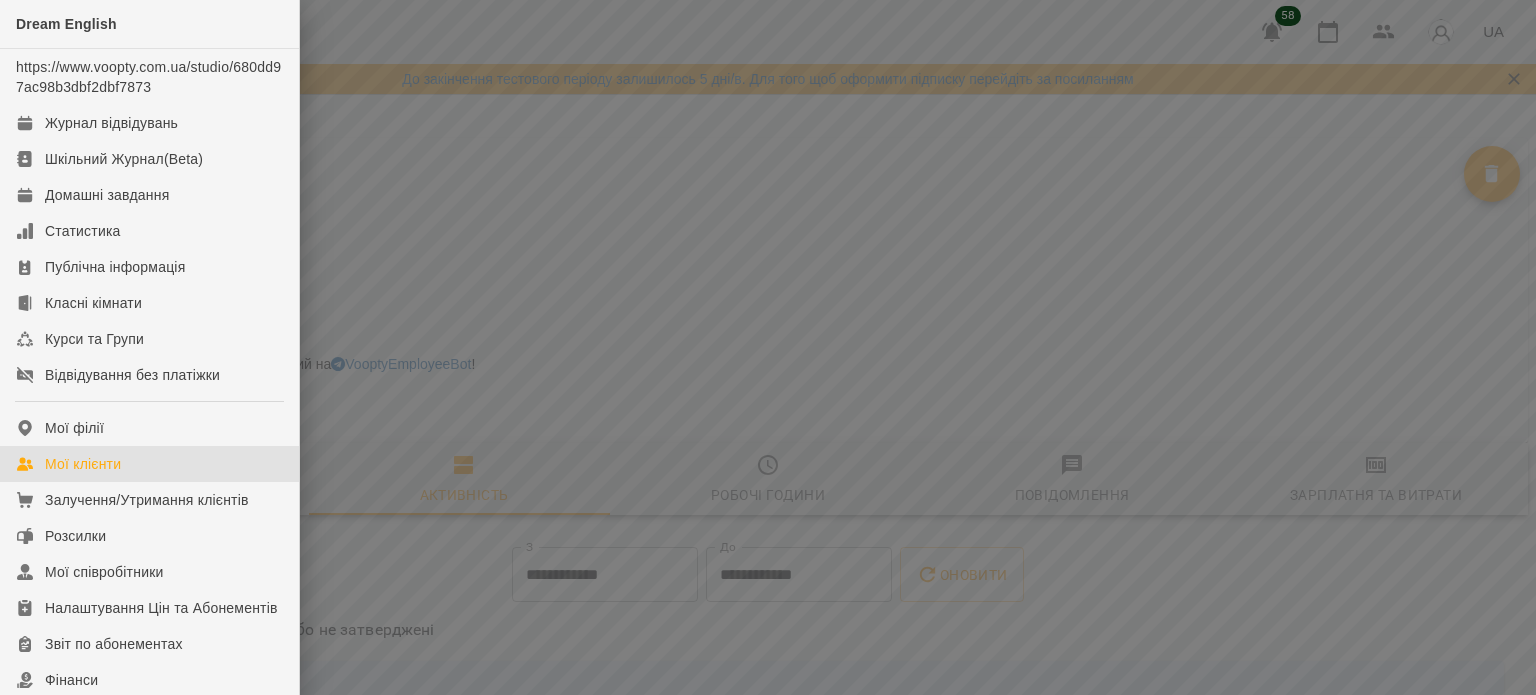 click on "Мої клієнти" at bounding box center [83, 464] 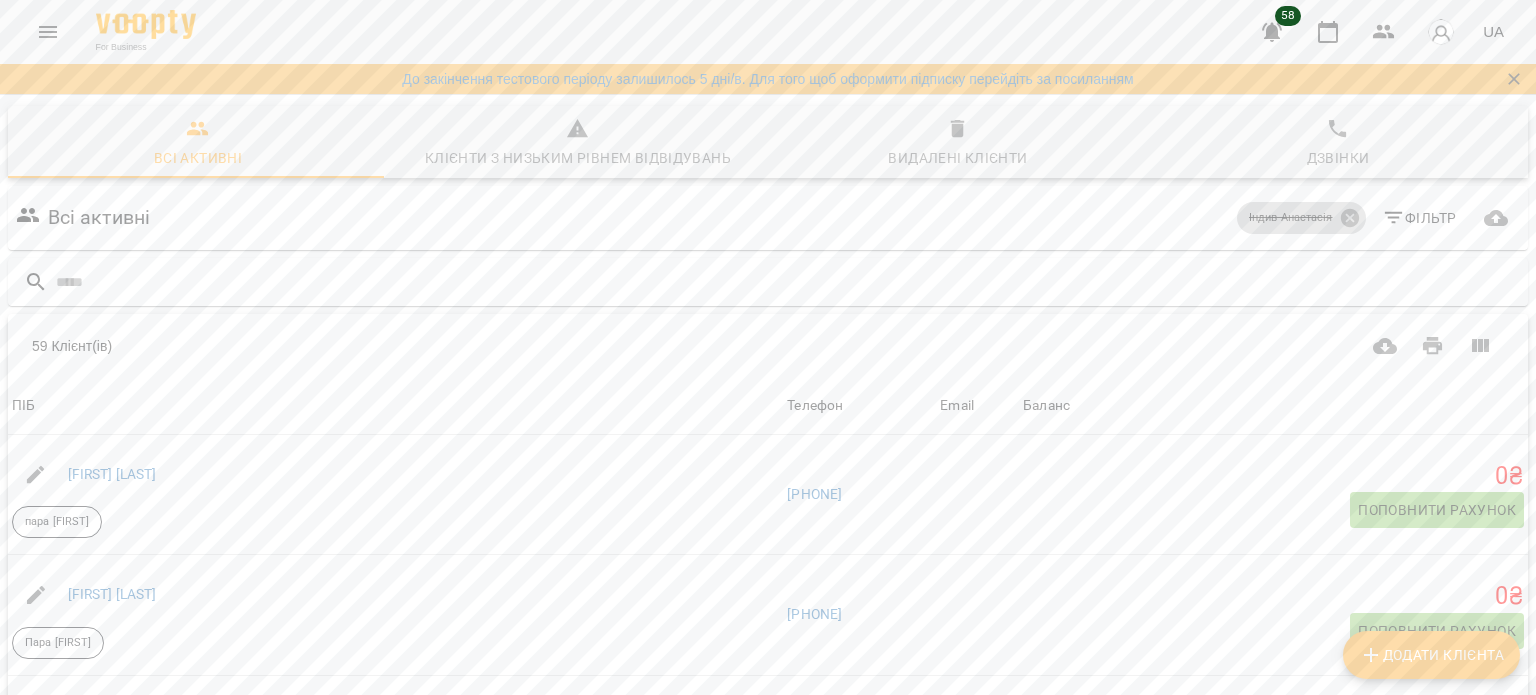 click 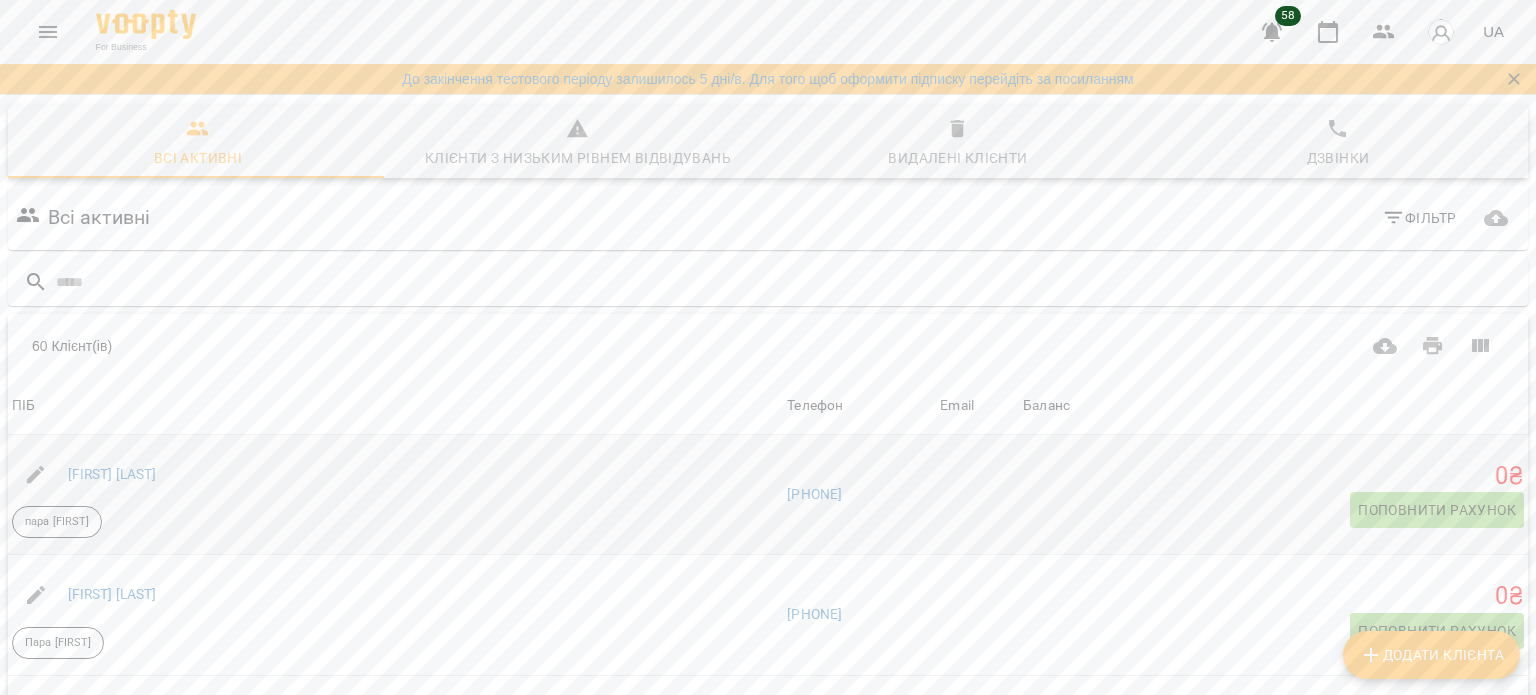 scroll, scrollTop: 304, scrollLeft: 0, axis: vertical 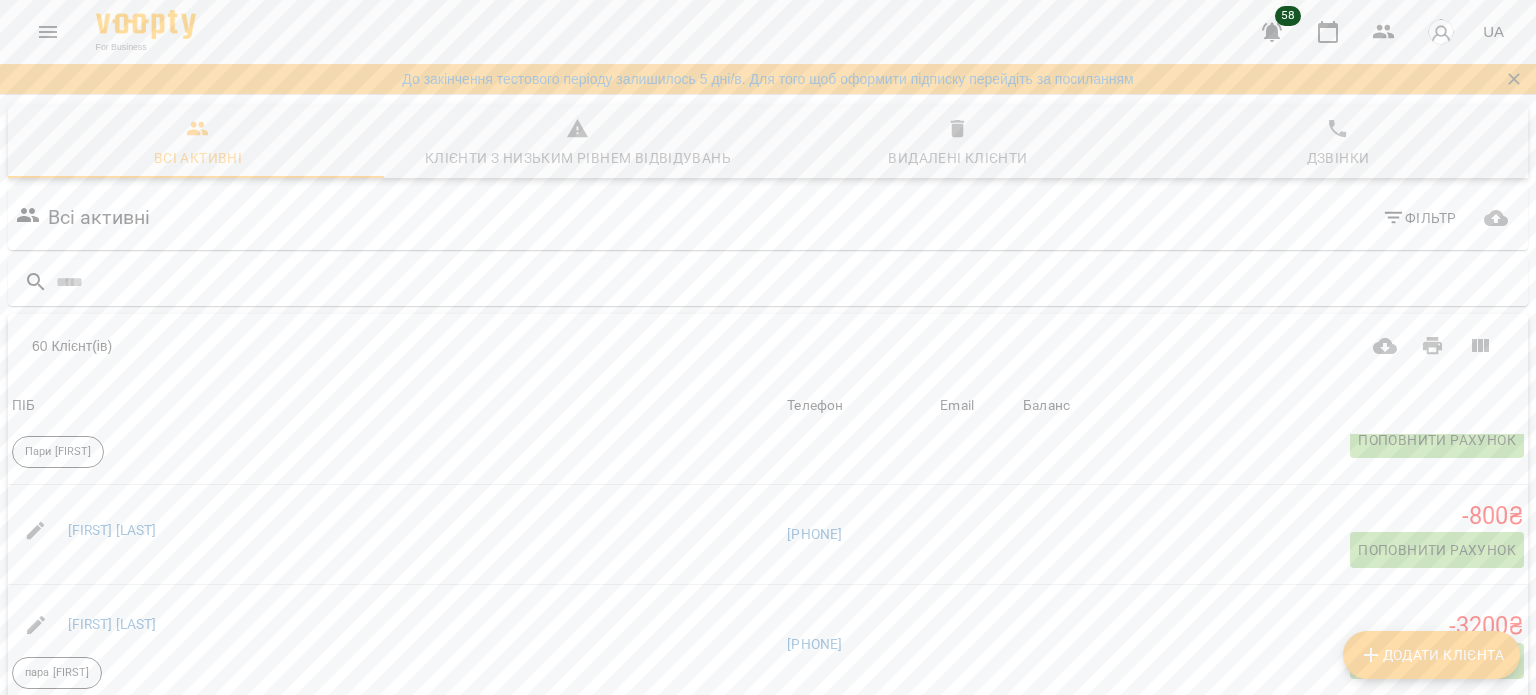 click 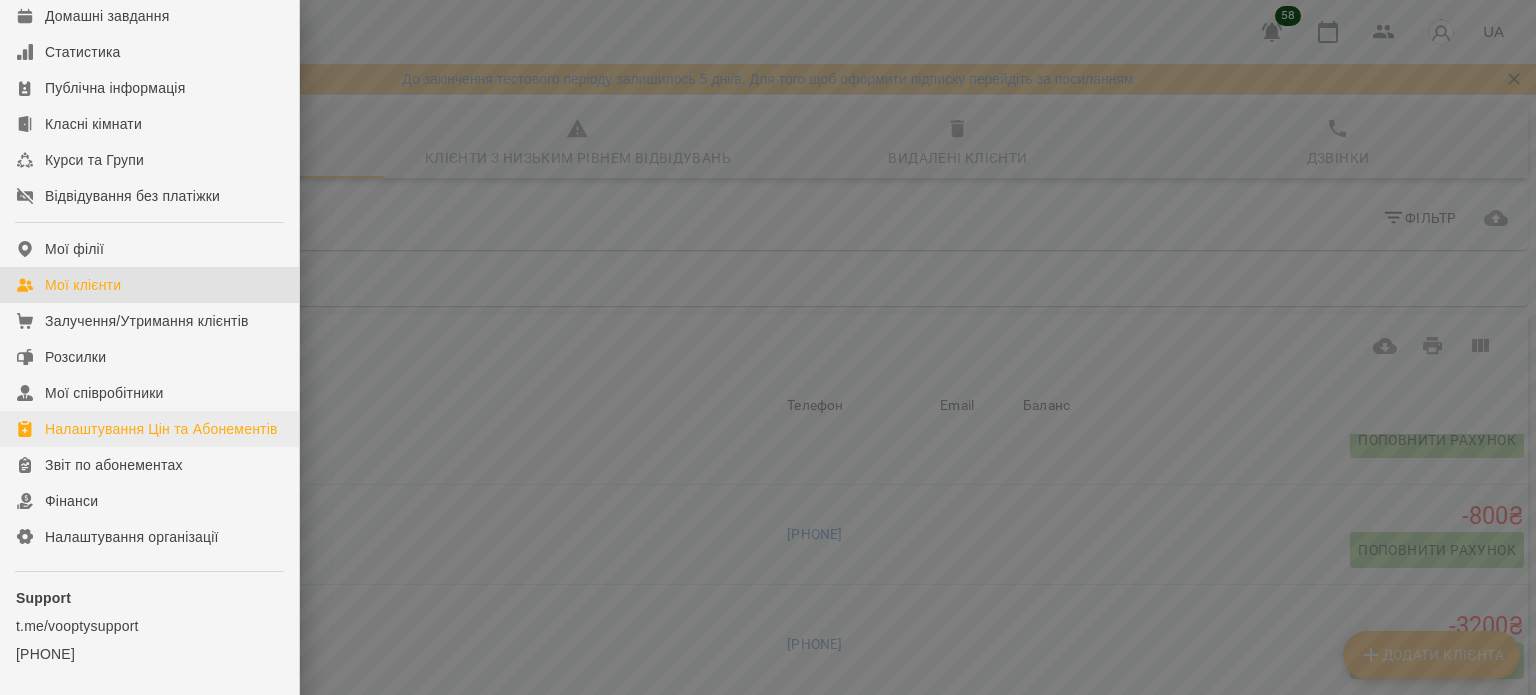 scroll, scrollTop: 200, scrollLeft: 0, axis: vertical 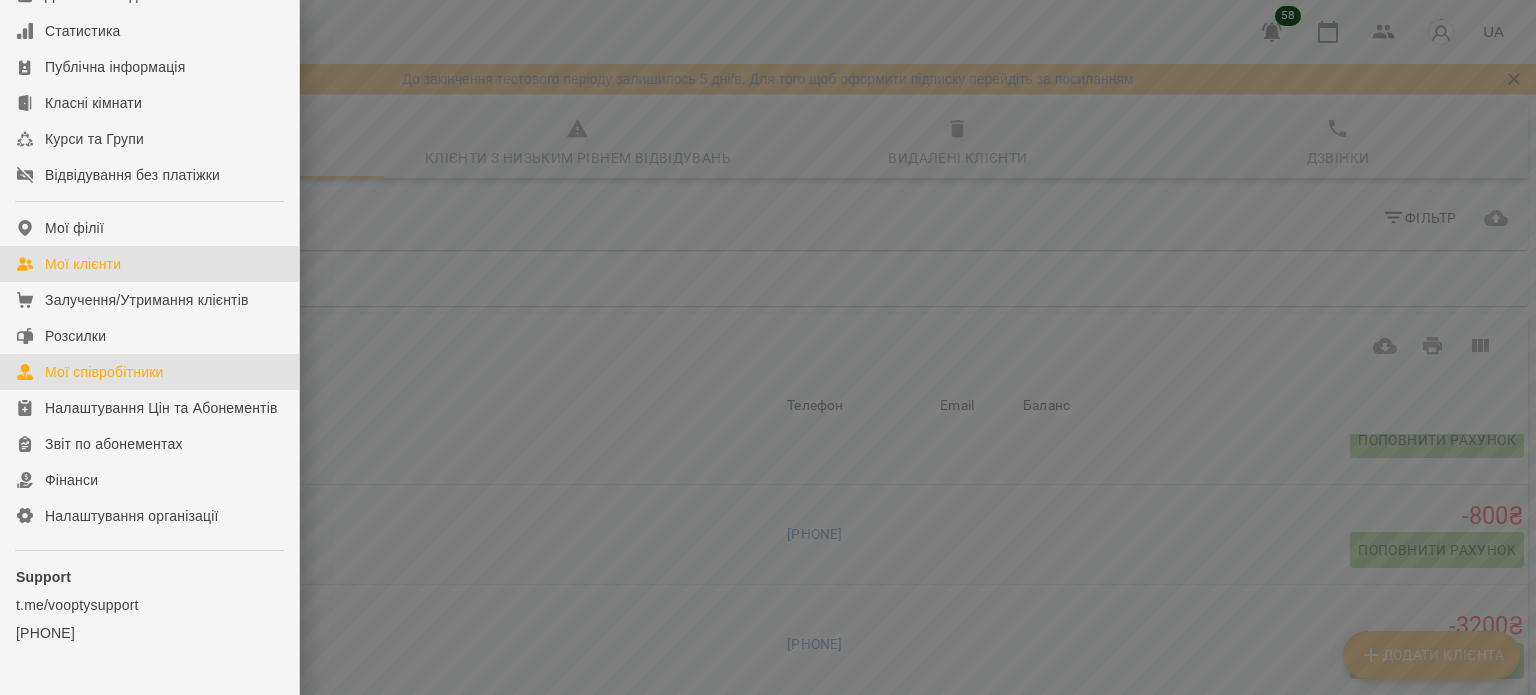 click on "Мої співробітники" at bounding box center (104, 372) 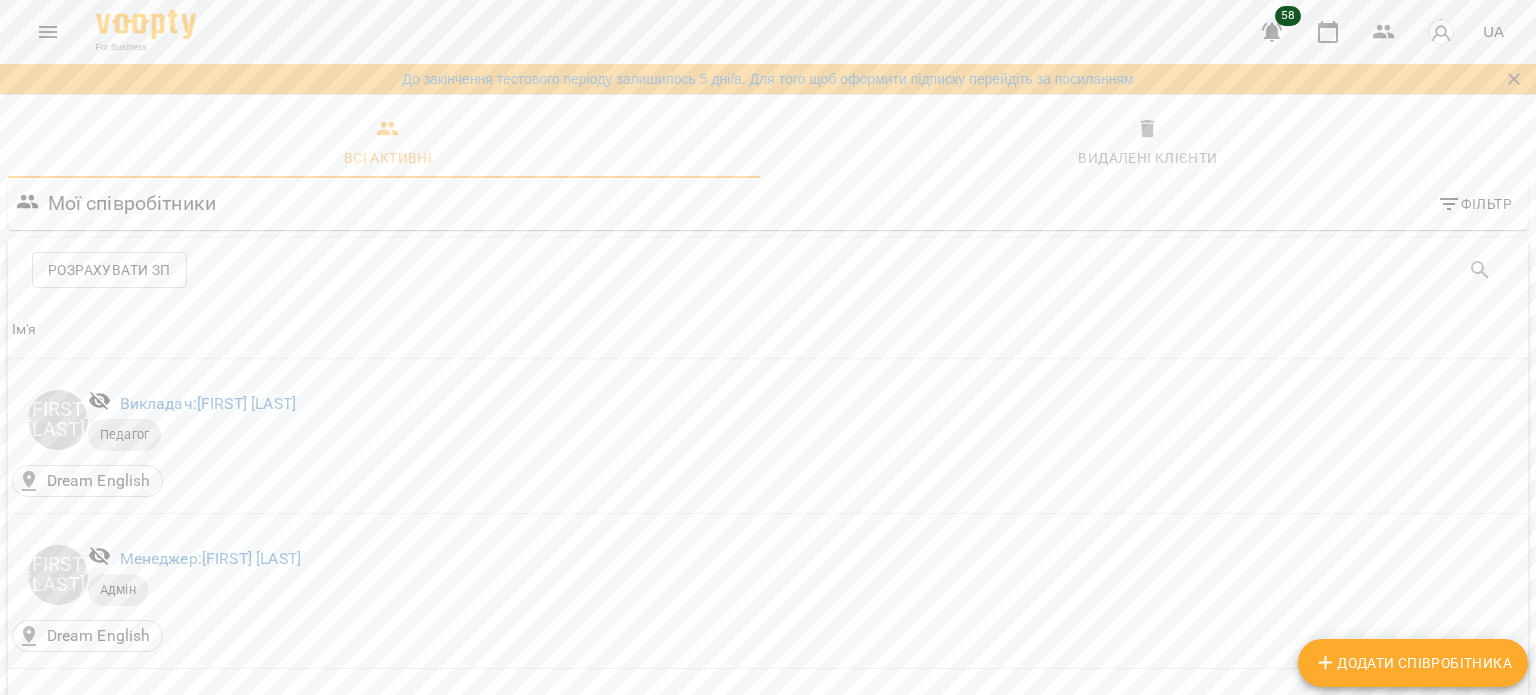 click at bounding box center [48, 32] 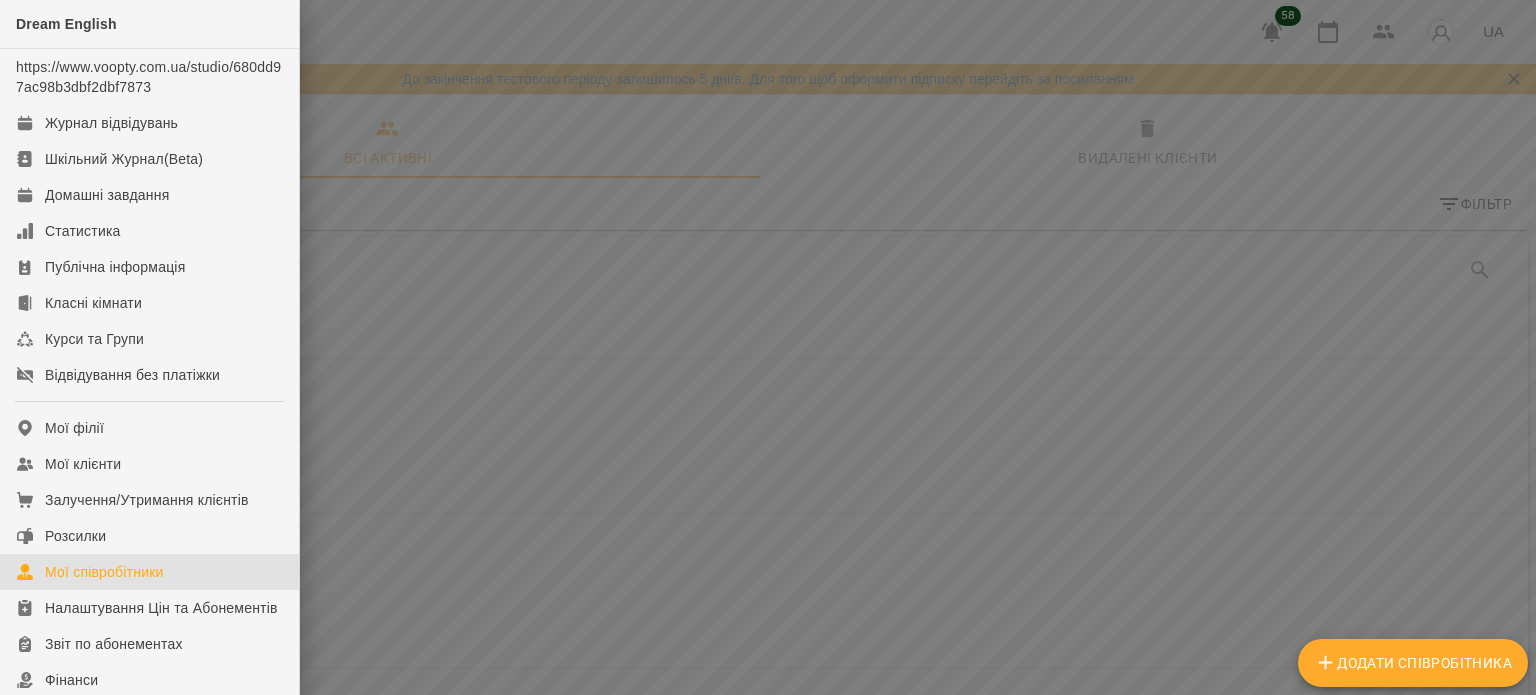 click on "Мої співробітники" at bounding box center (104, 572) 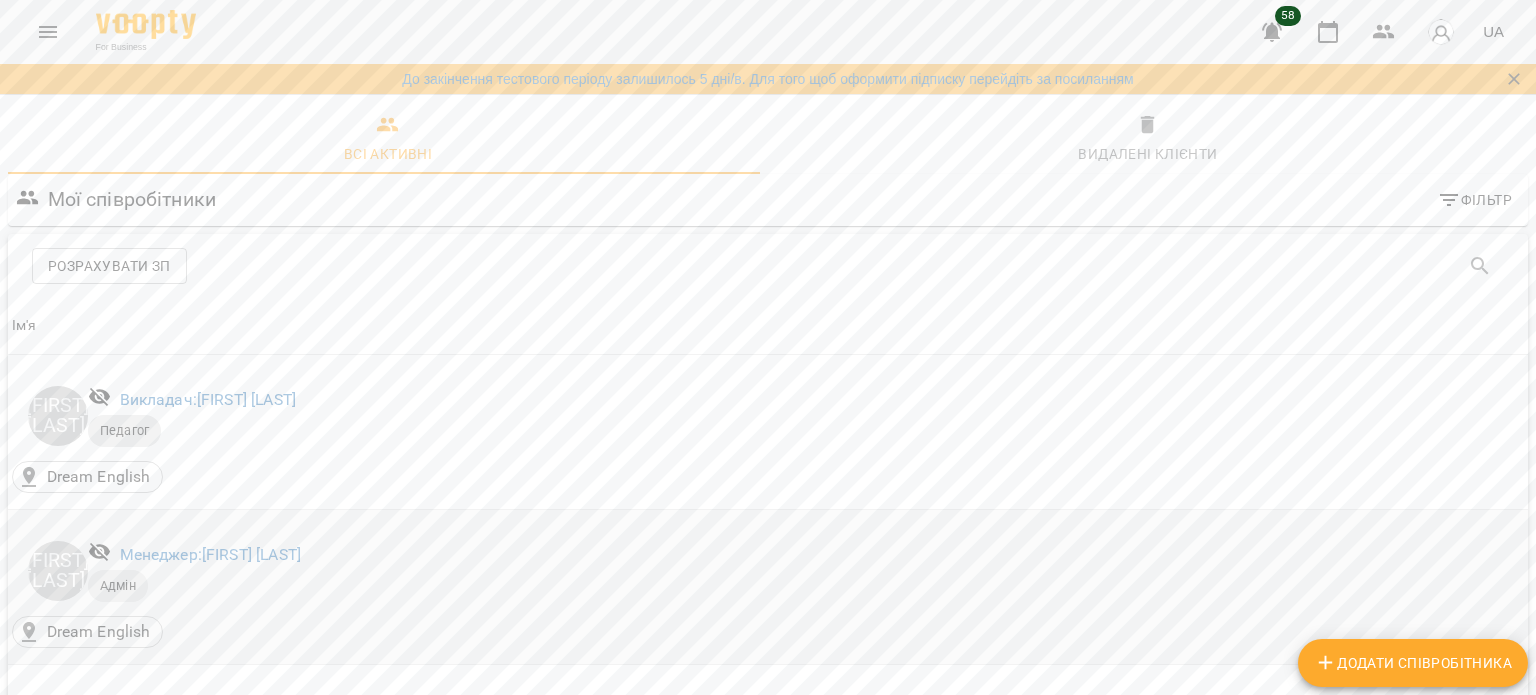 scroll, scrollTop: 500, scrollLeft: 0, axis: vertical 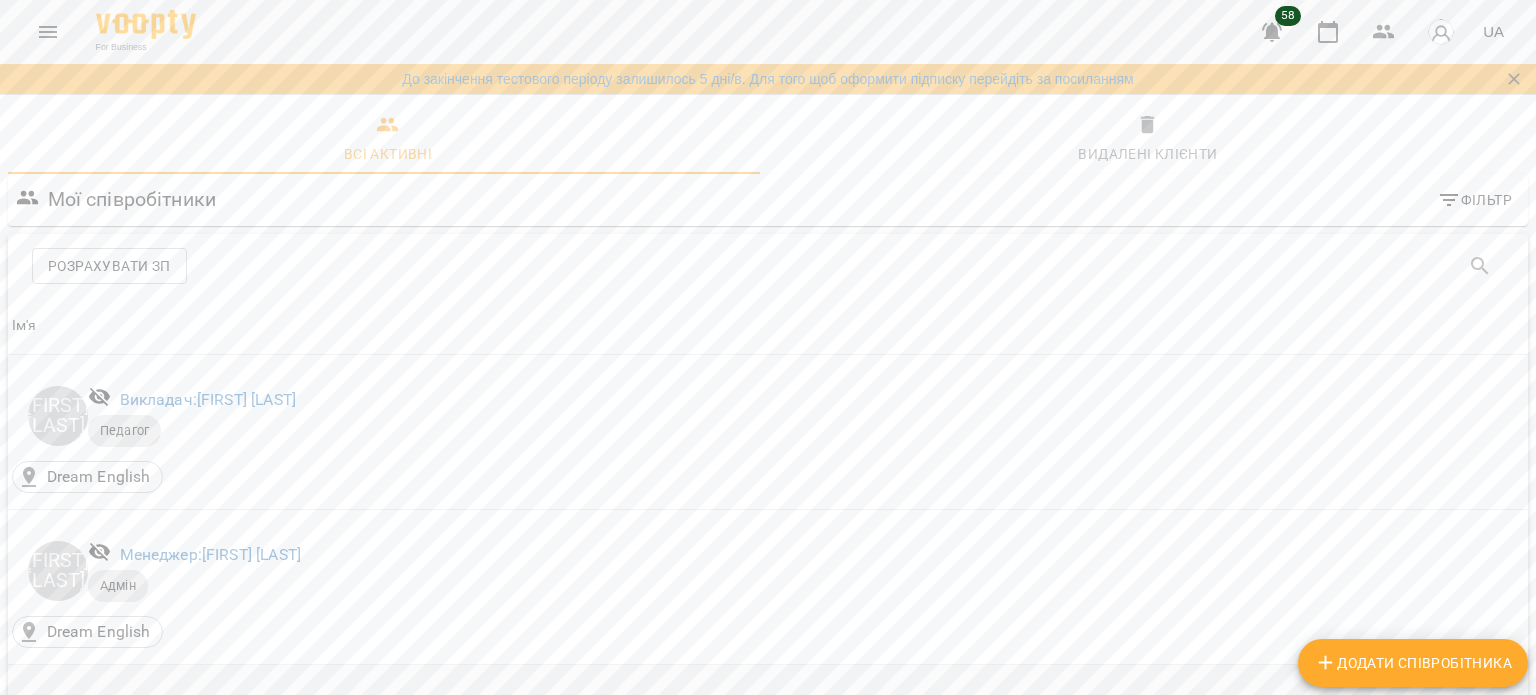 click on "Викладач: [FIRST] [LAST]" at bounding box center [208, 709] 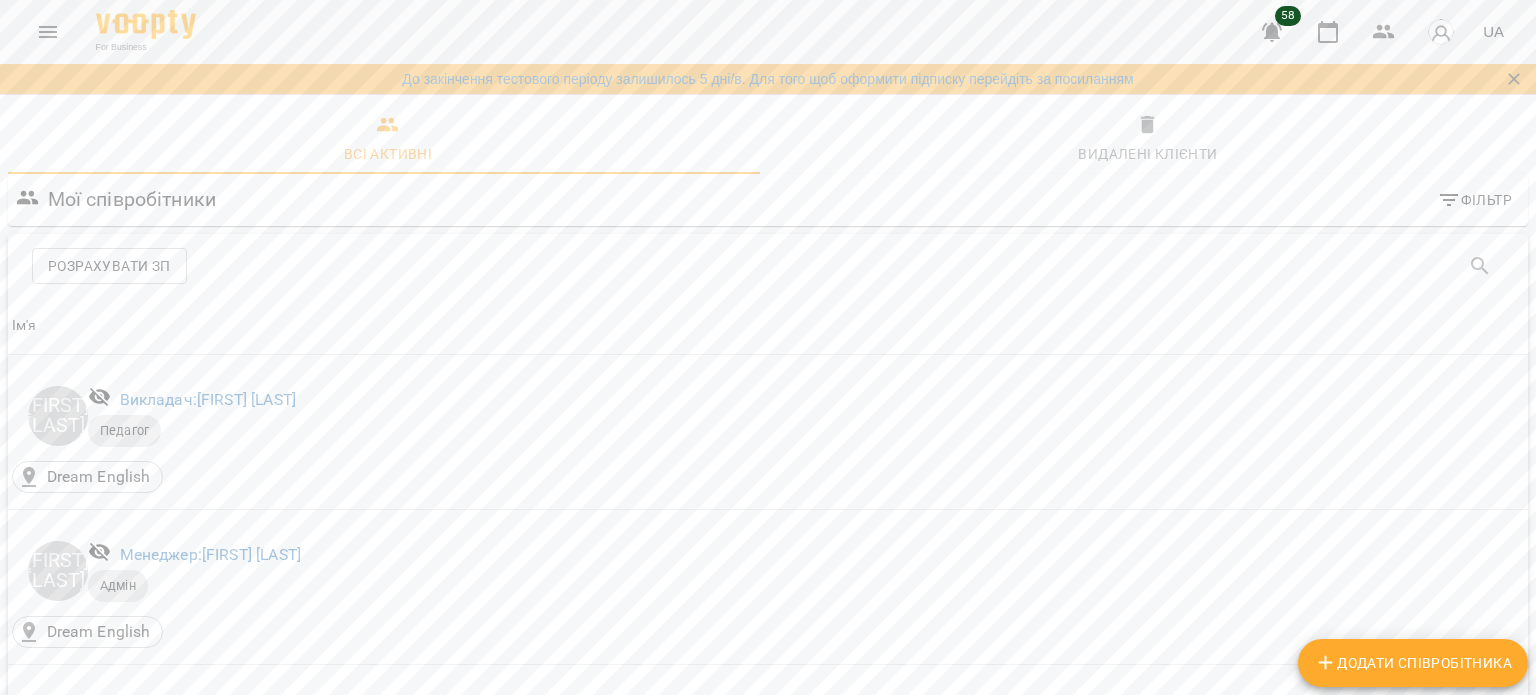 scroll, scrollTop: 0, scrollLeft: 0, axis: both 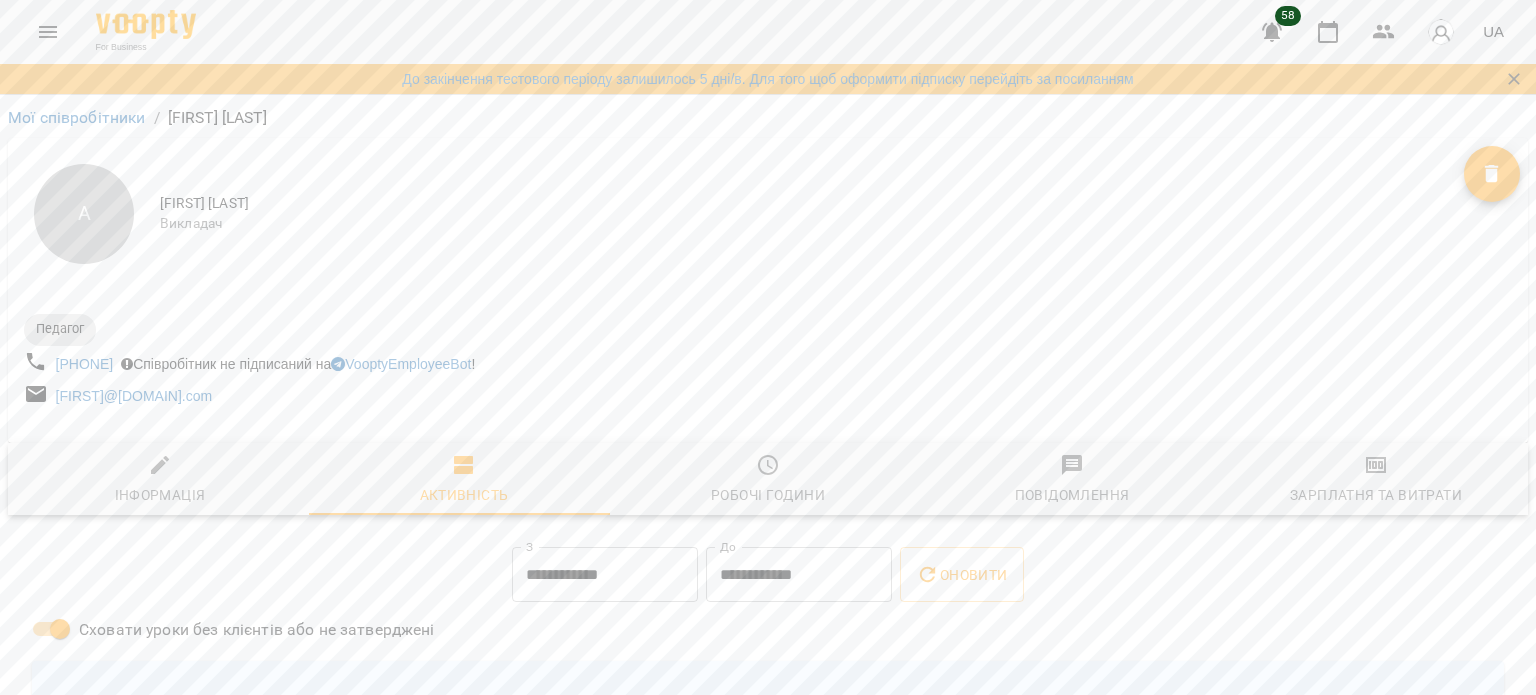 click on "Зарплатня та Витрати" at bounding box center (1376, 495) 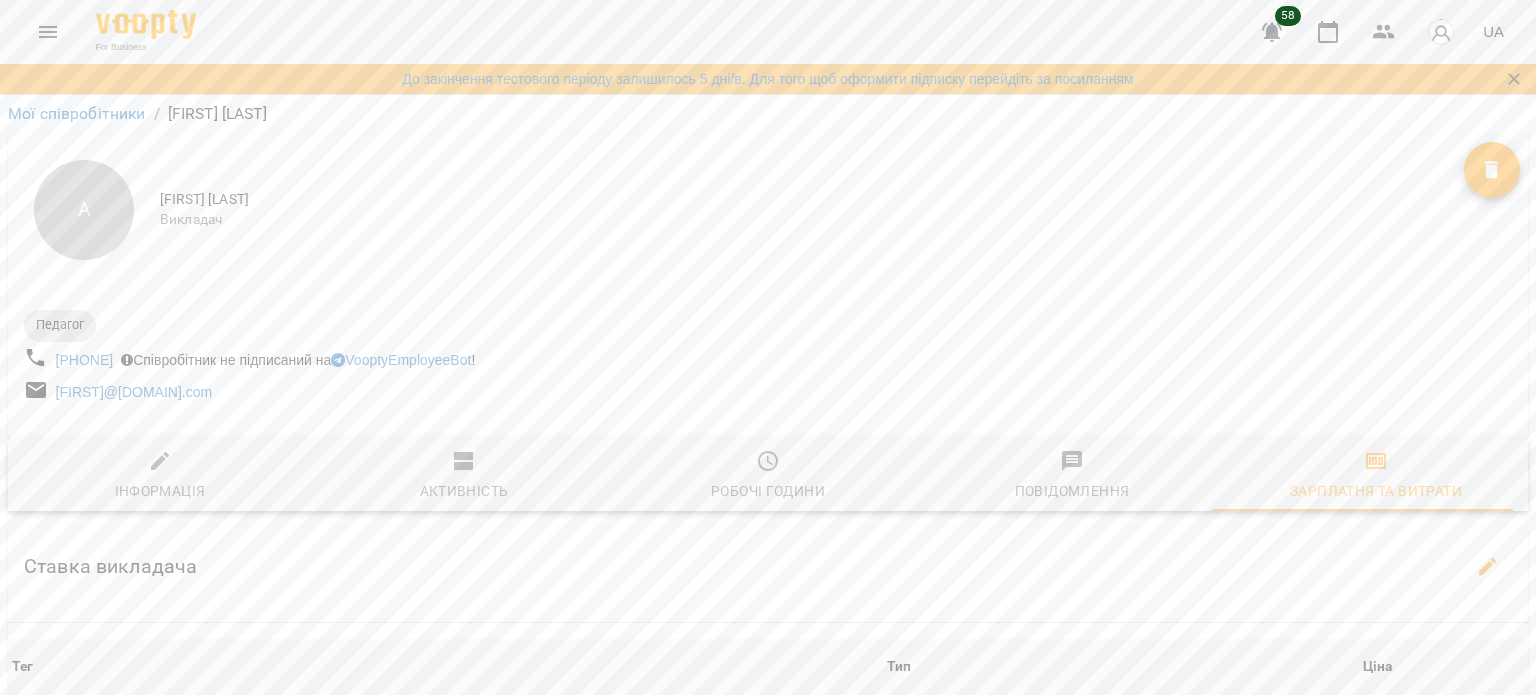 scroll, scrollTop: 300, scrollLeft: 0, axis: vertical 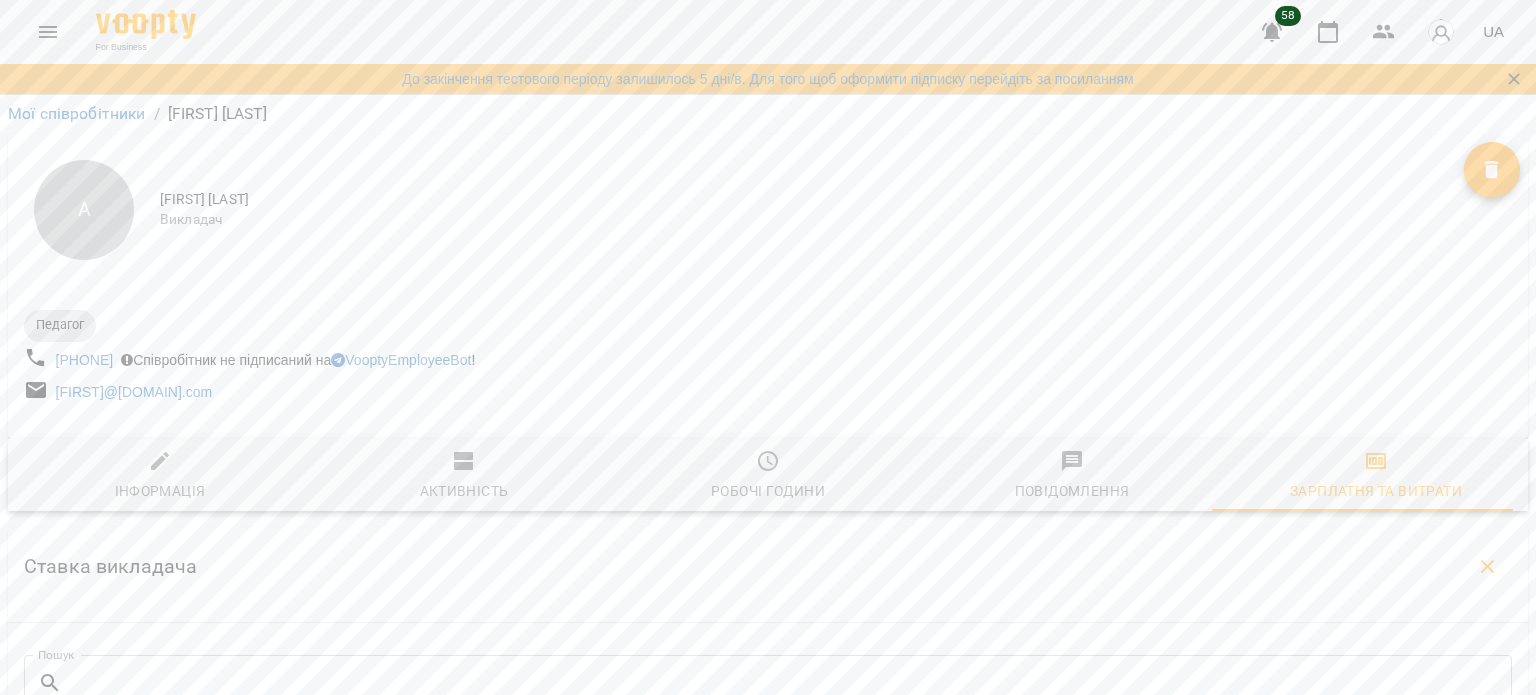 click at bounding box center (791, 683) 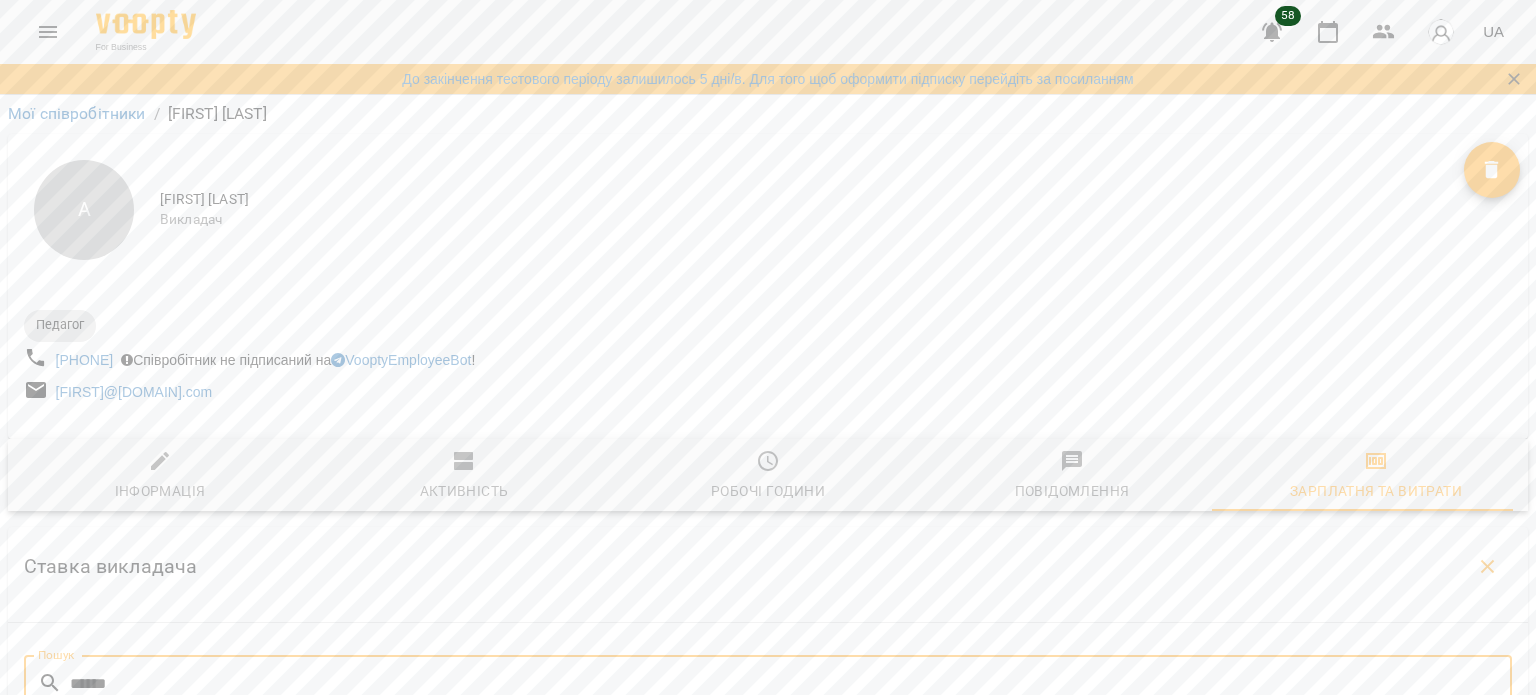 type on "*****" 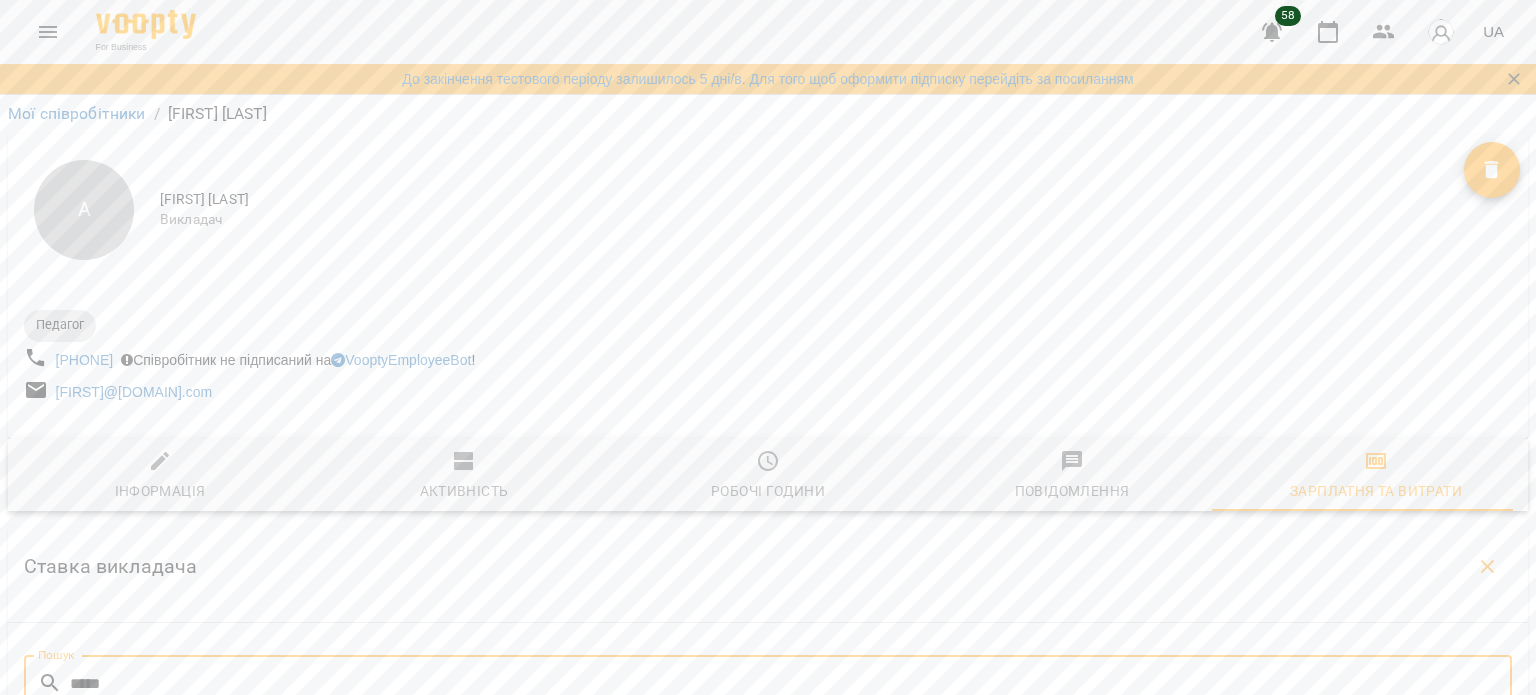 select on "*******" 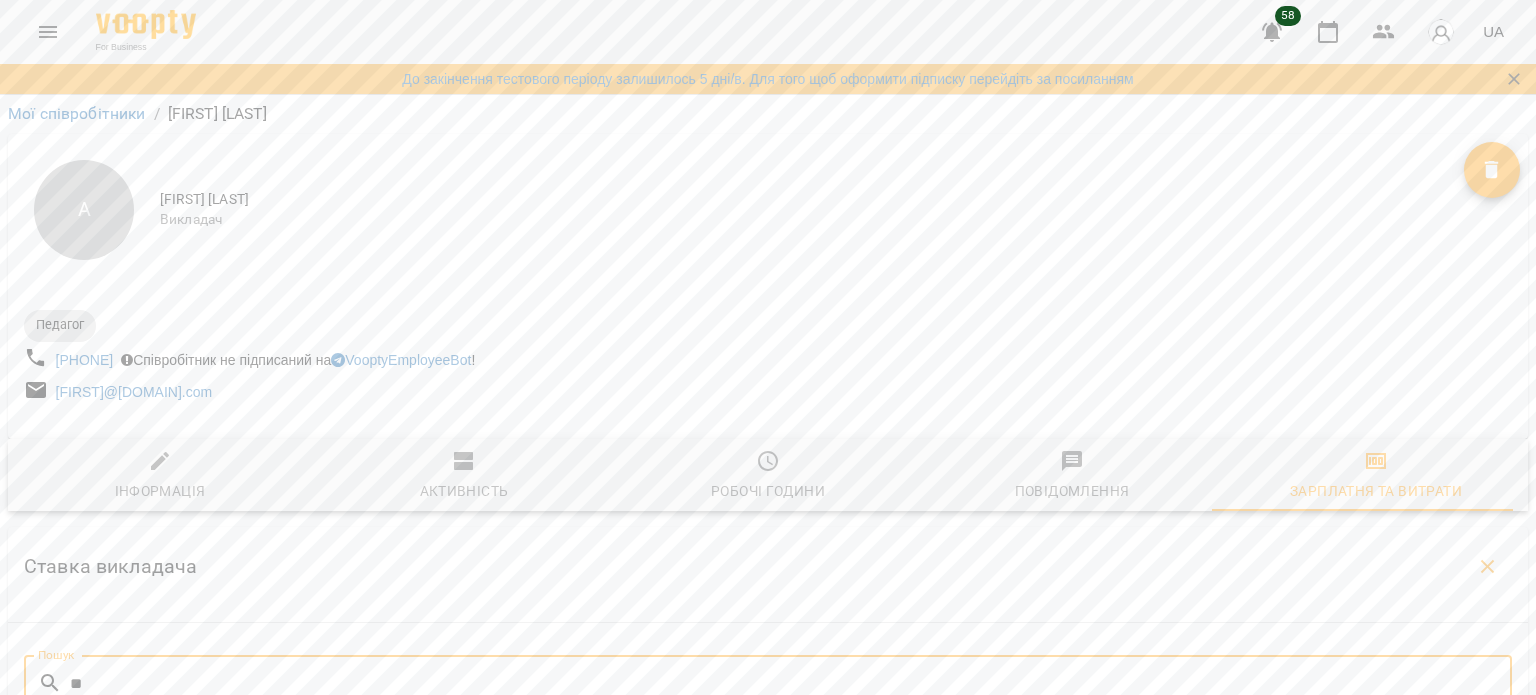 type on "*" 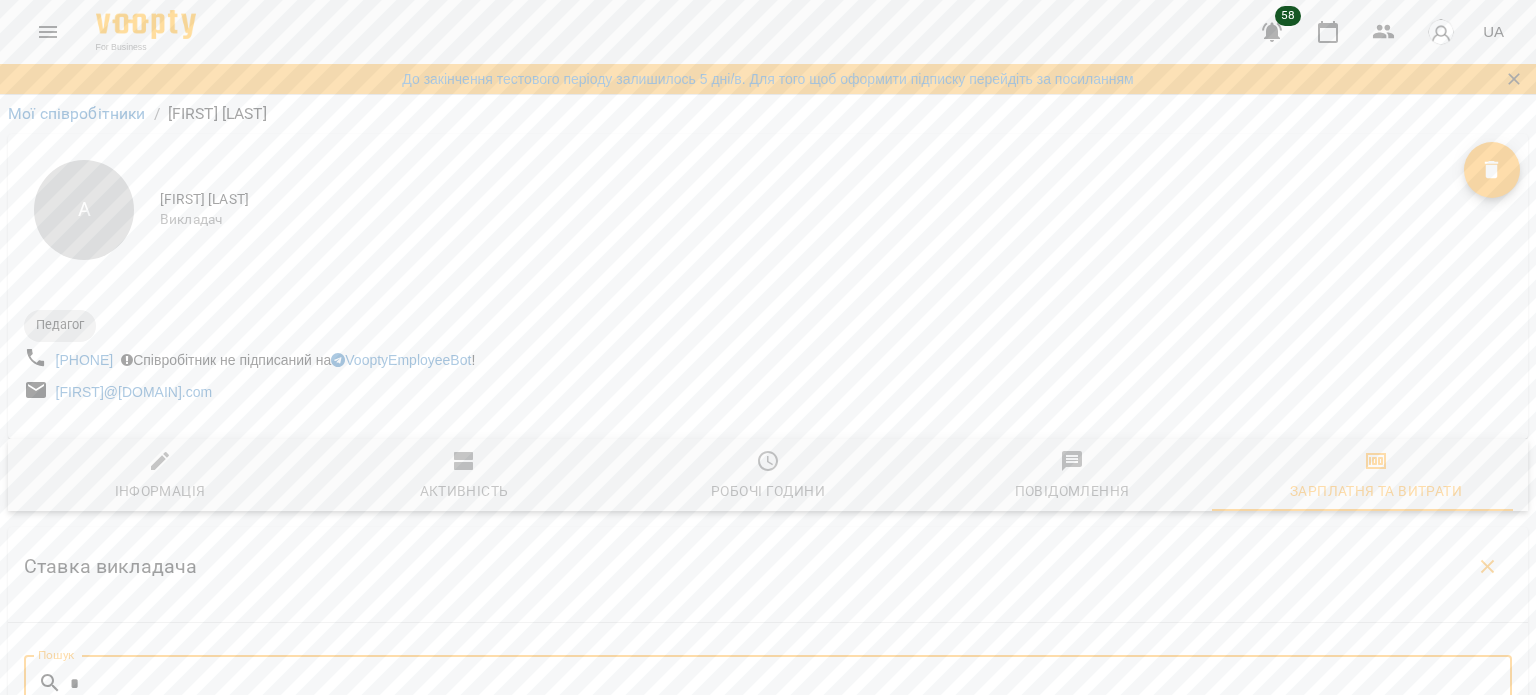 type 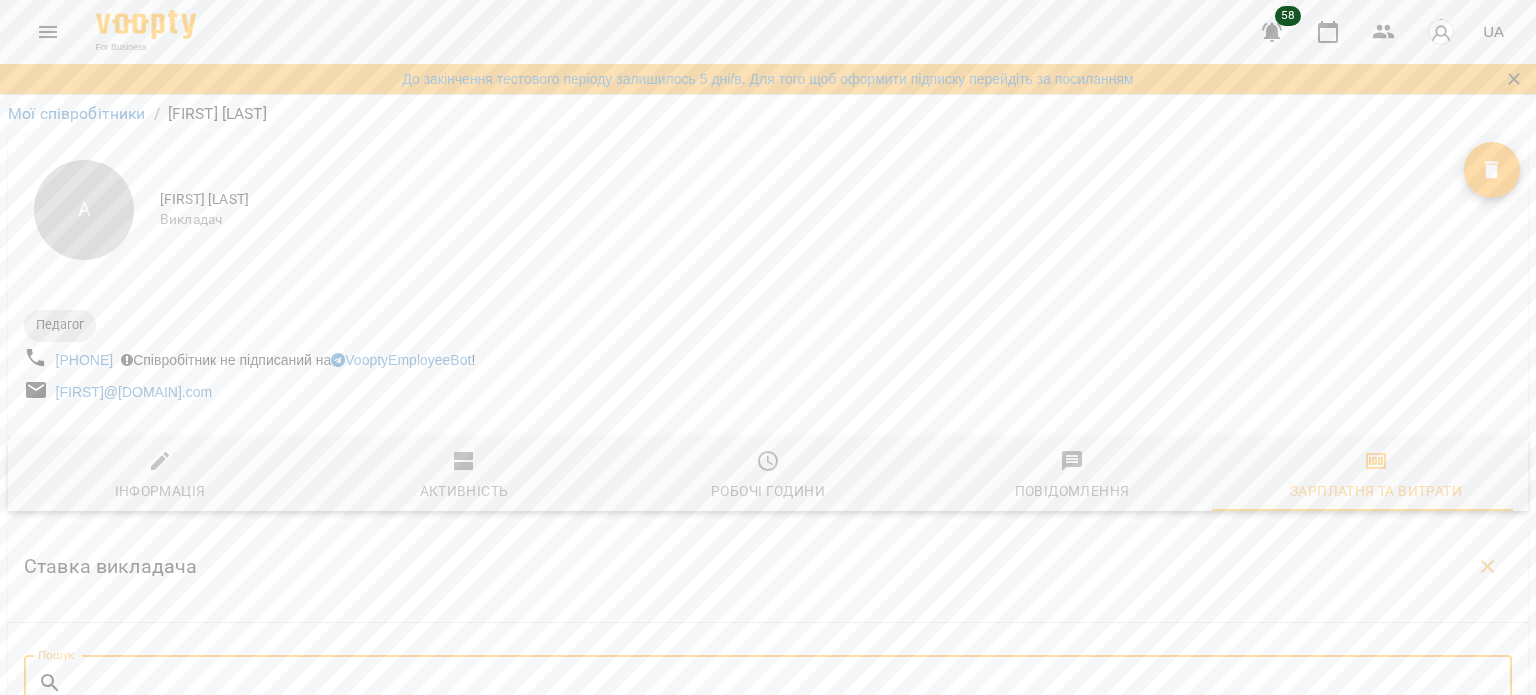 select on "*******" 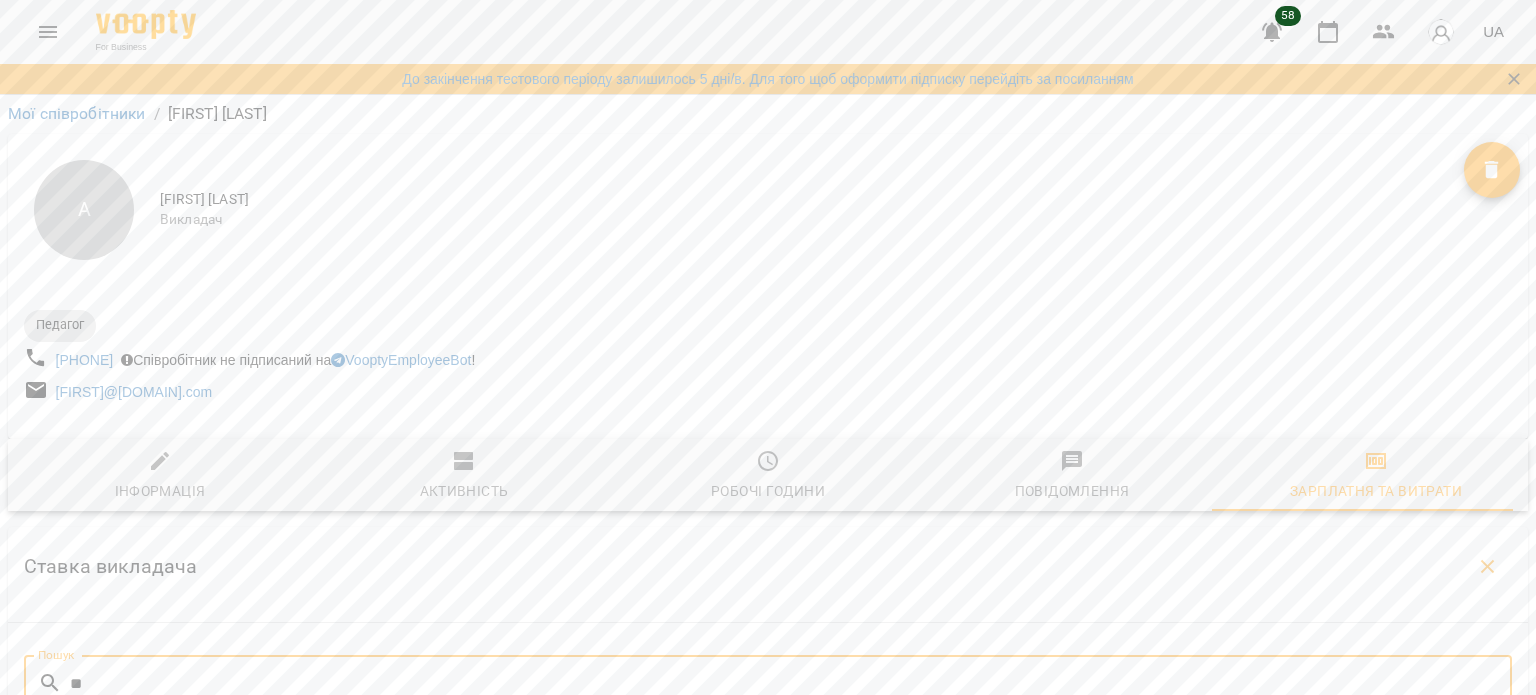 type on "*" 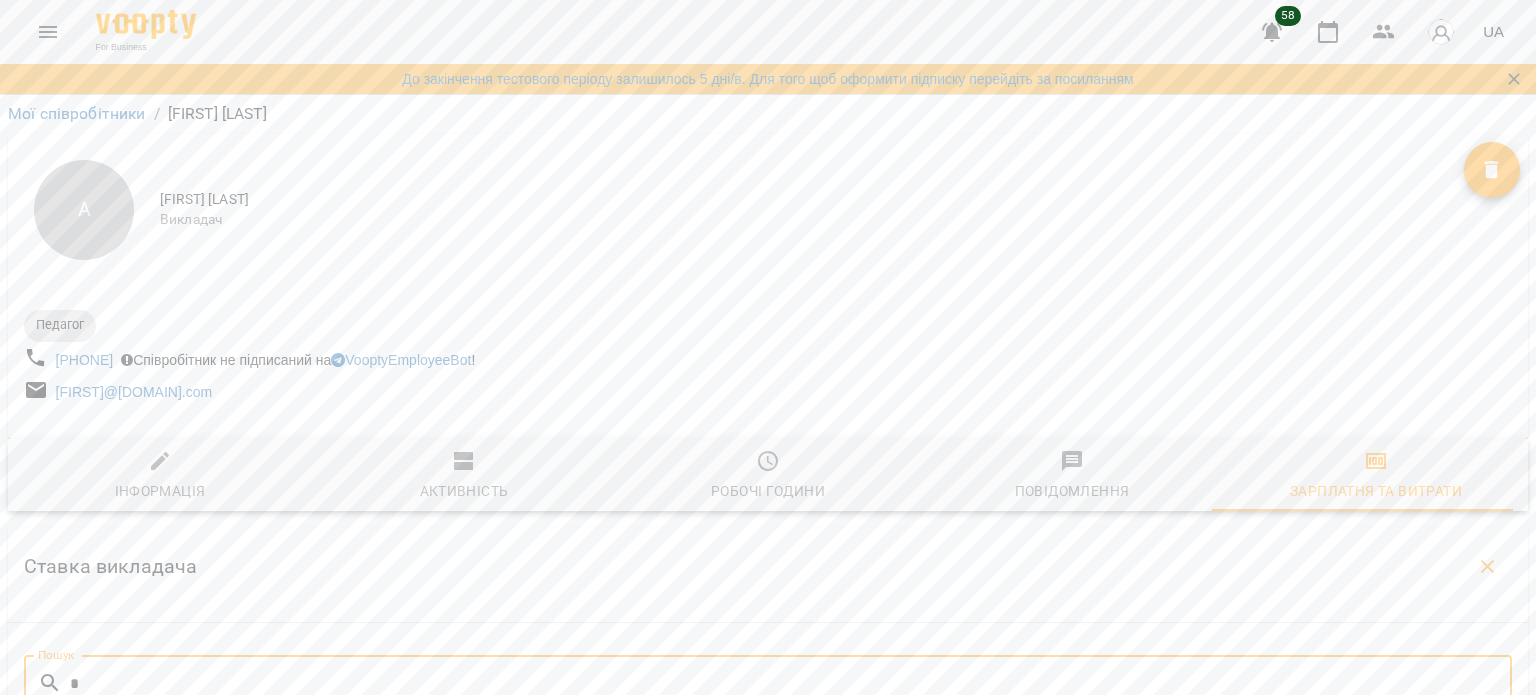 select on "*******" 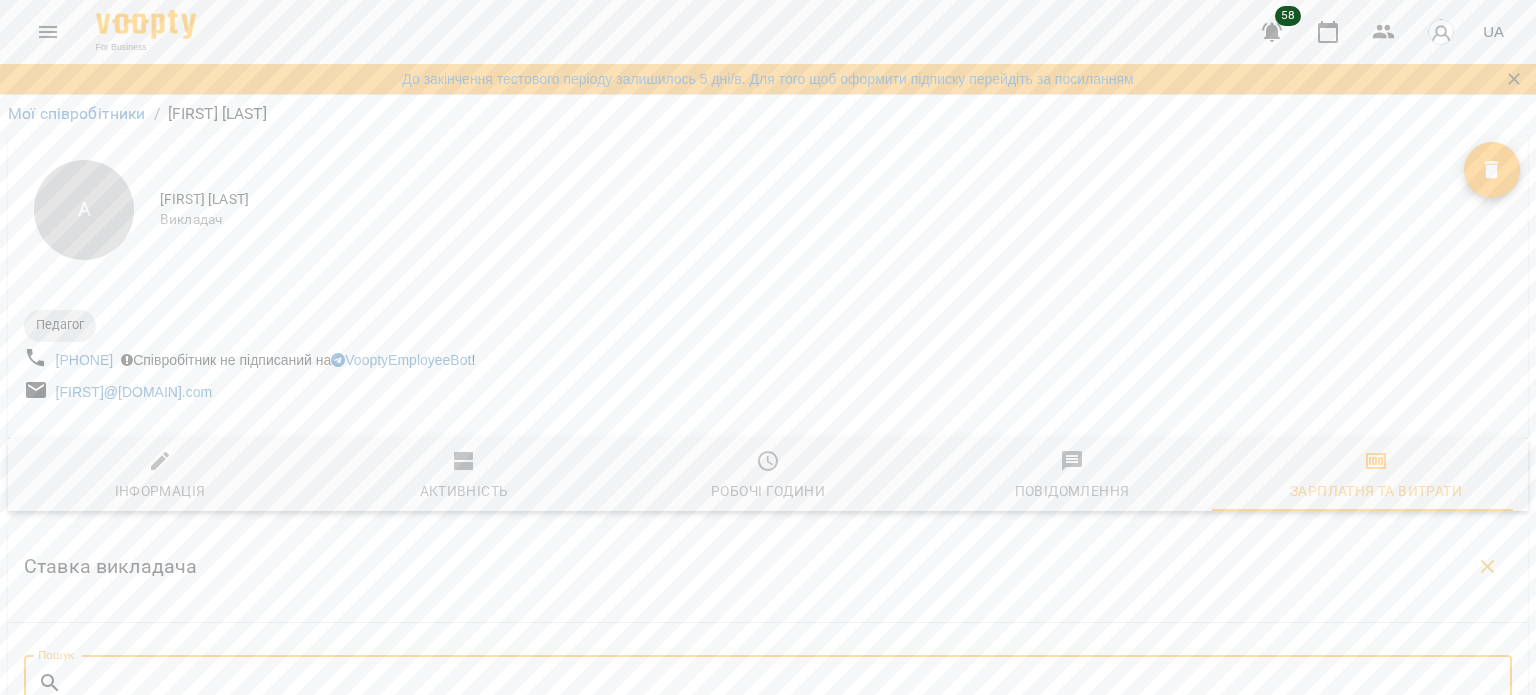 select on "*******" 